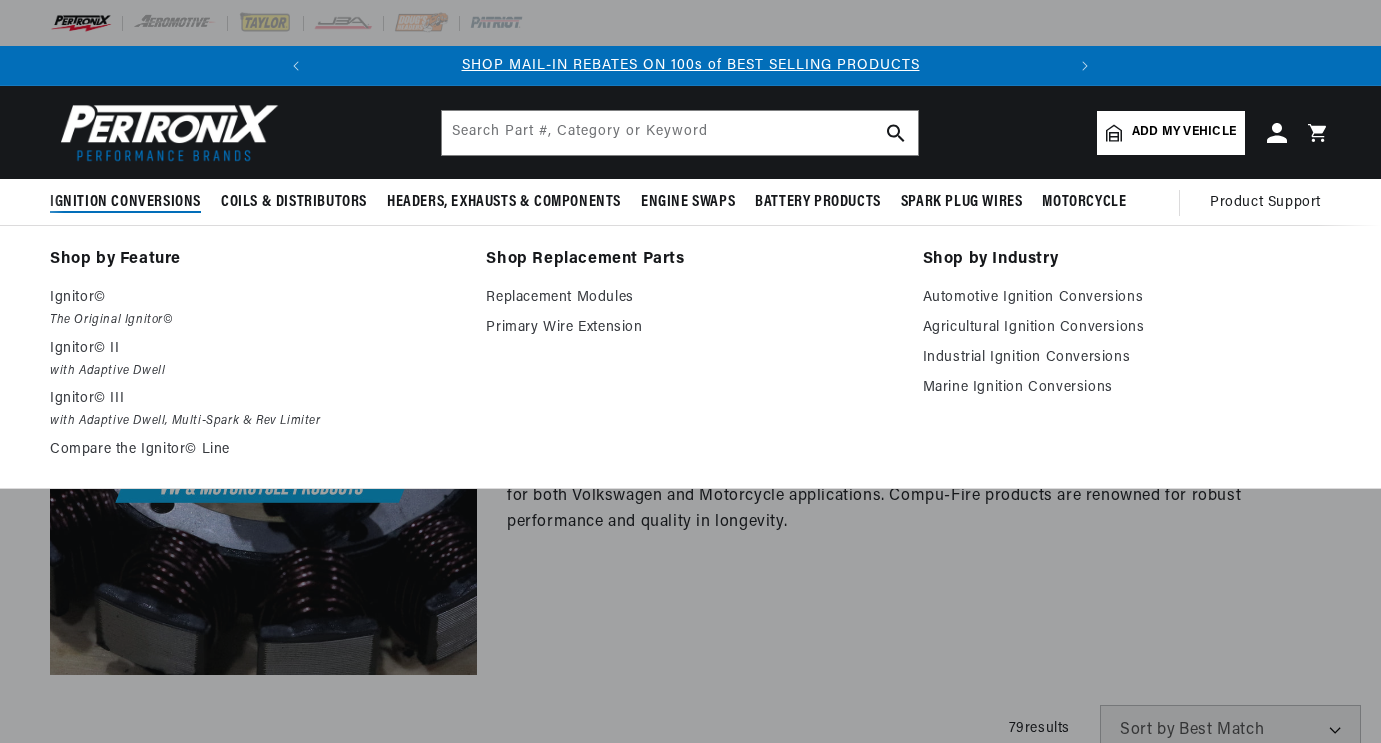 scroll, scrollTop: 0, scrollLeft: 0, axis: both 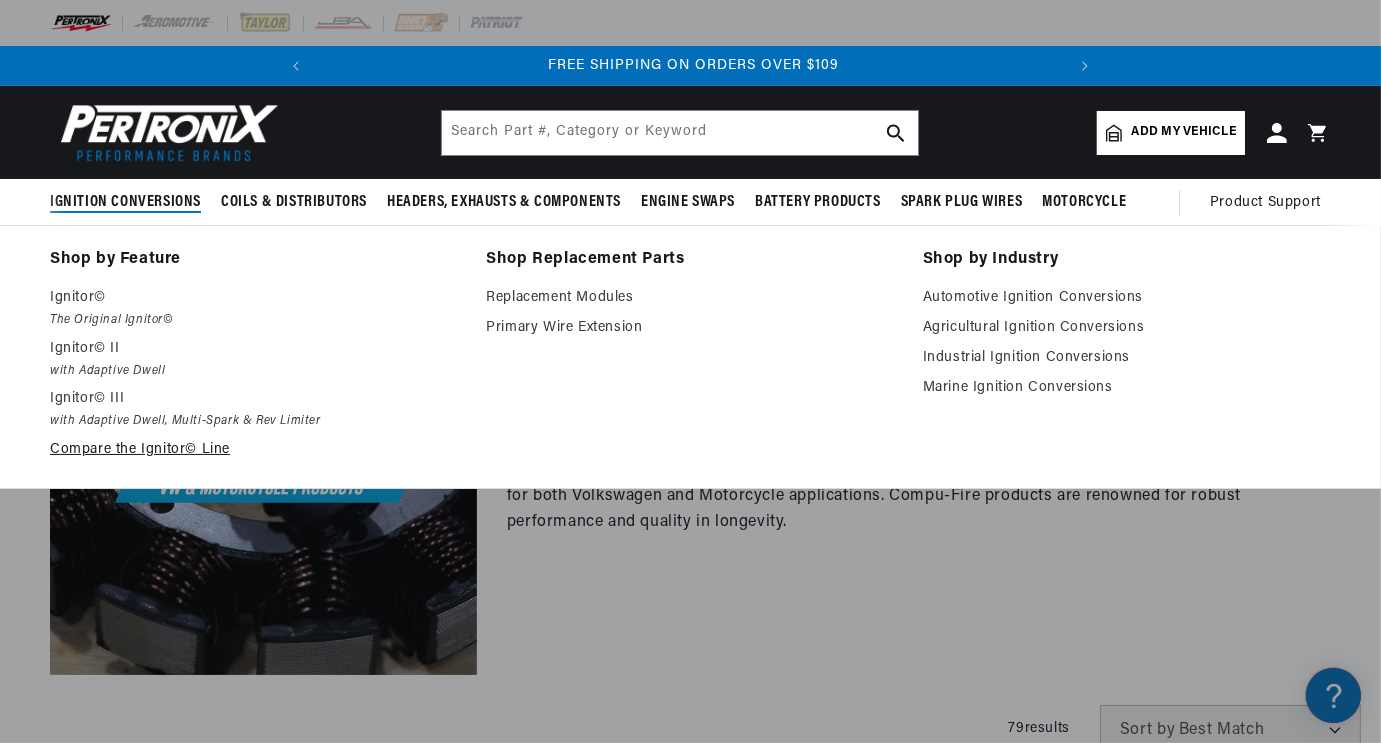 click on "Compare the Ignitor© Line" at bounding box center [254, 450] 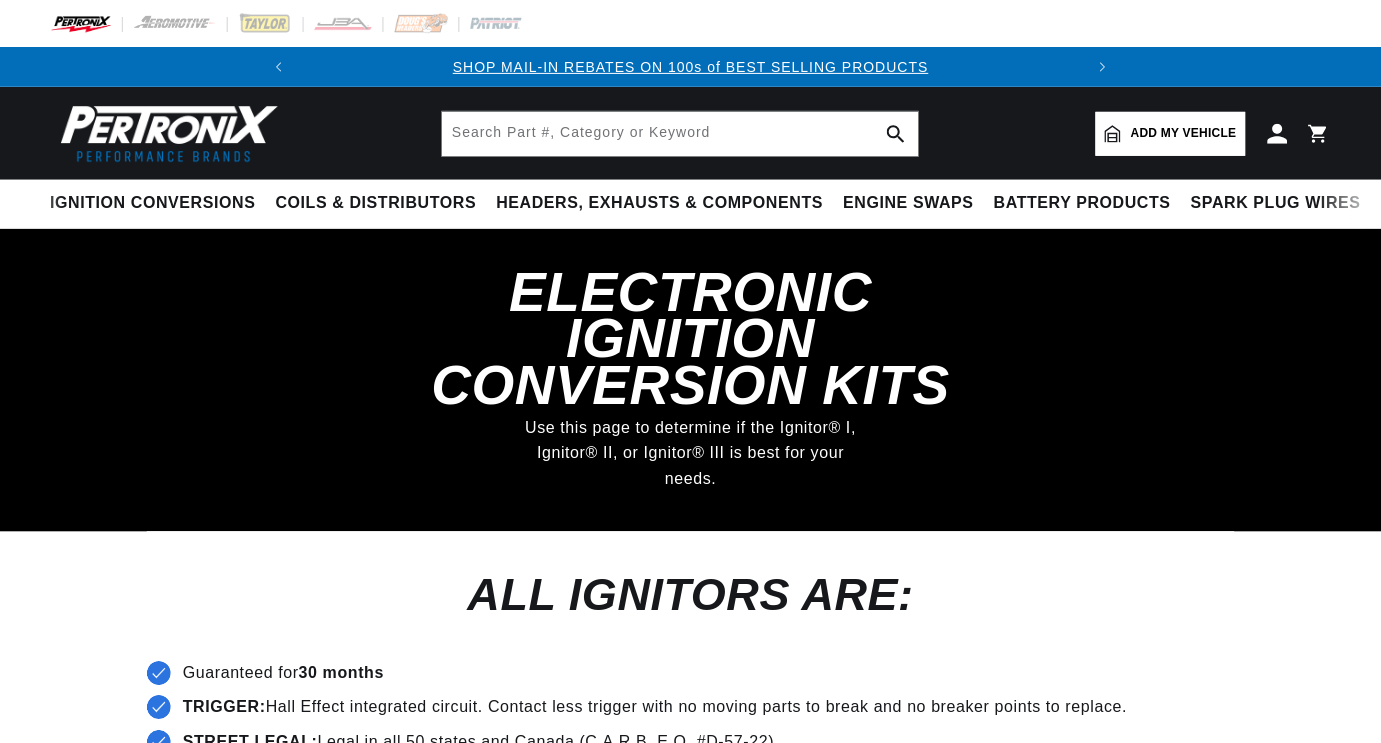 scroll, scrollTop: 0, scrollLeft: 0, axis: both 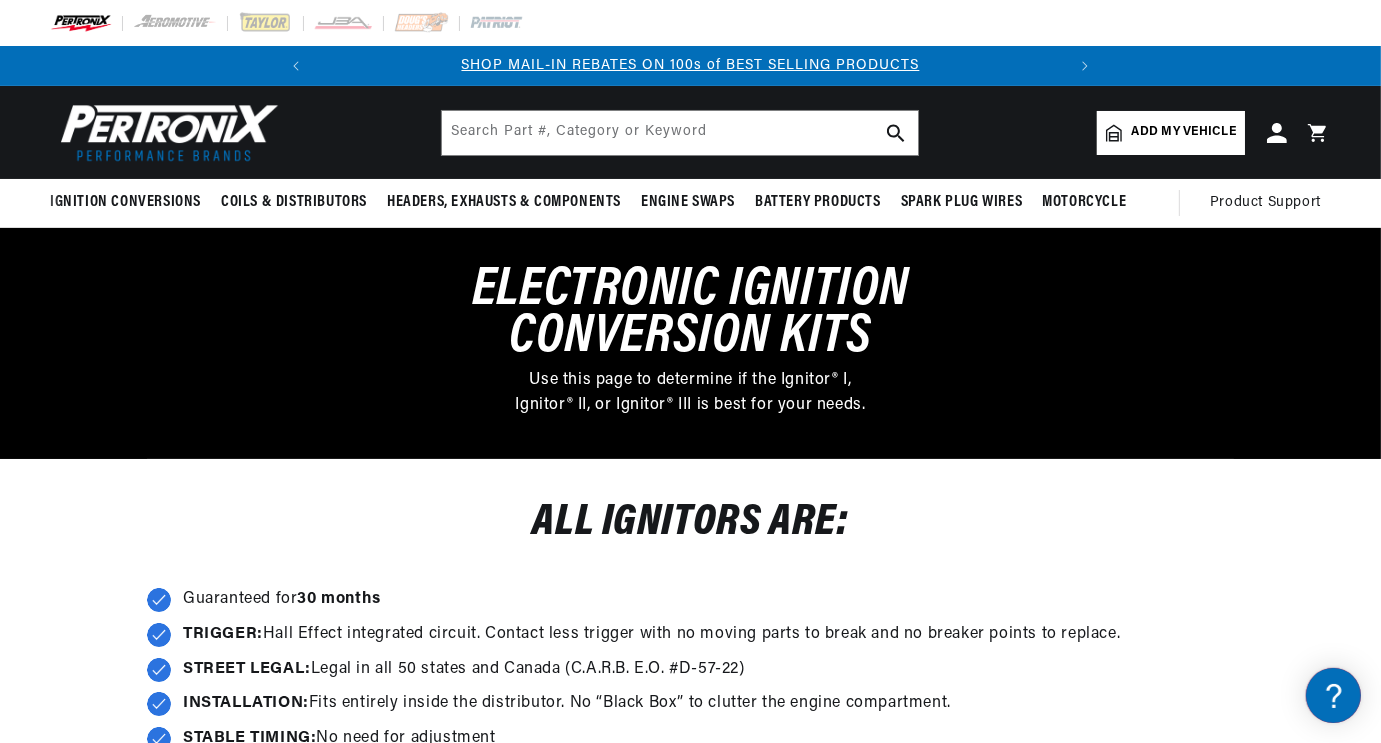 click on "ALL IGNITORS ARE: Guaranteed for  30 months TRIGGER:  Hall Effect integrated circuit. Contact less trigger with no moving parts to break and no breaker points to replace. STREET LEGAL:  Legal in all 50 states and Canada (C.A.R.B. E.O. #D-57-22) INSTALLATION:  Fits entirely inside the distributor. No “Black Box” to clutter the engine compartment. STABLE TIMING:  No need for adjustment" at bounding box center (690, 627) 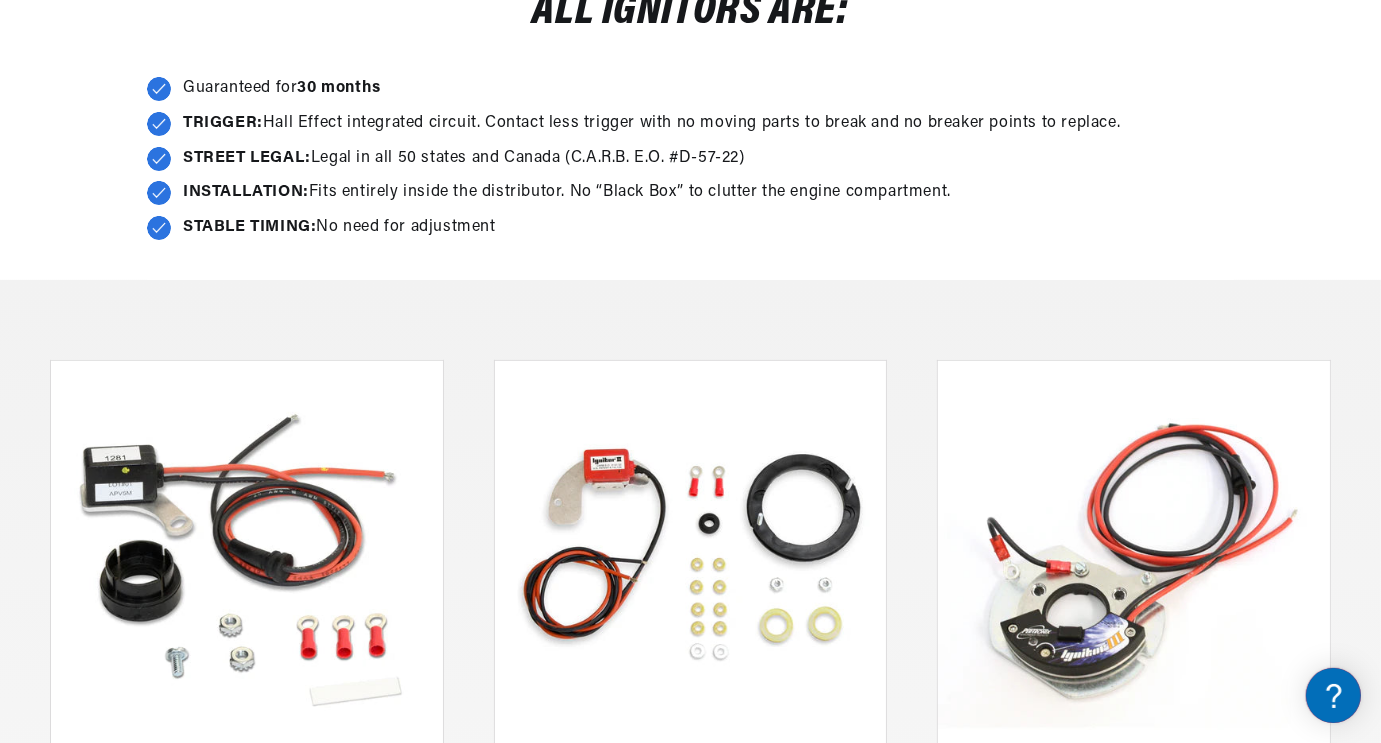scroll, scrollTop: 560, scrollLeft: 0, axis: vertical 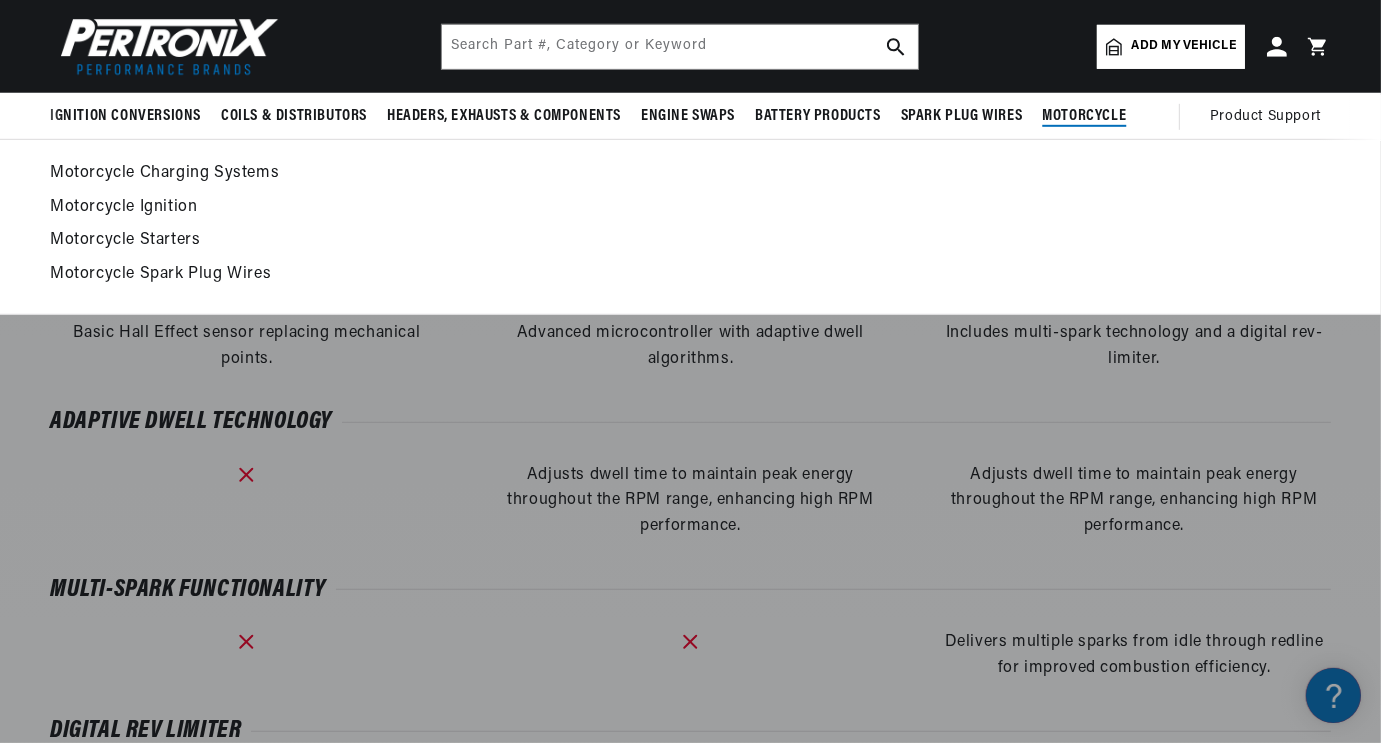 click on "Motorcycle Ignition" at bounding box center [690, 208] 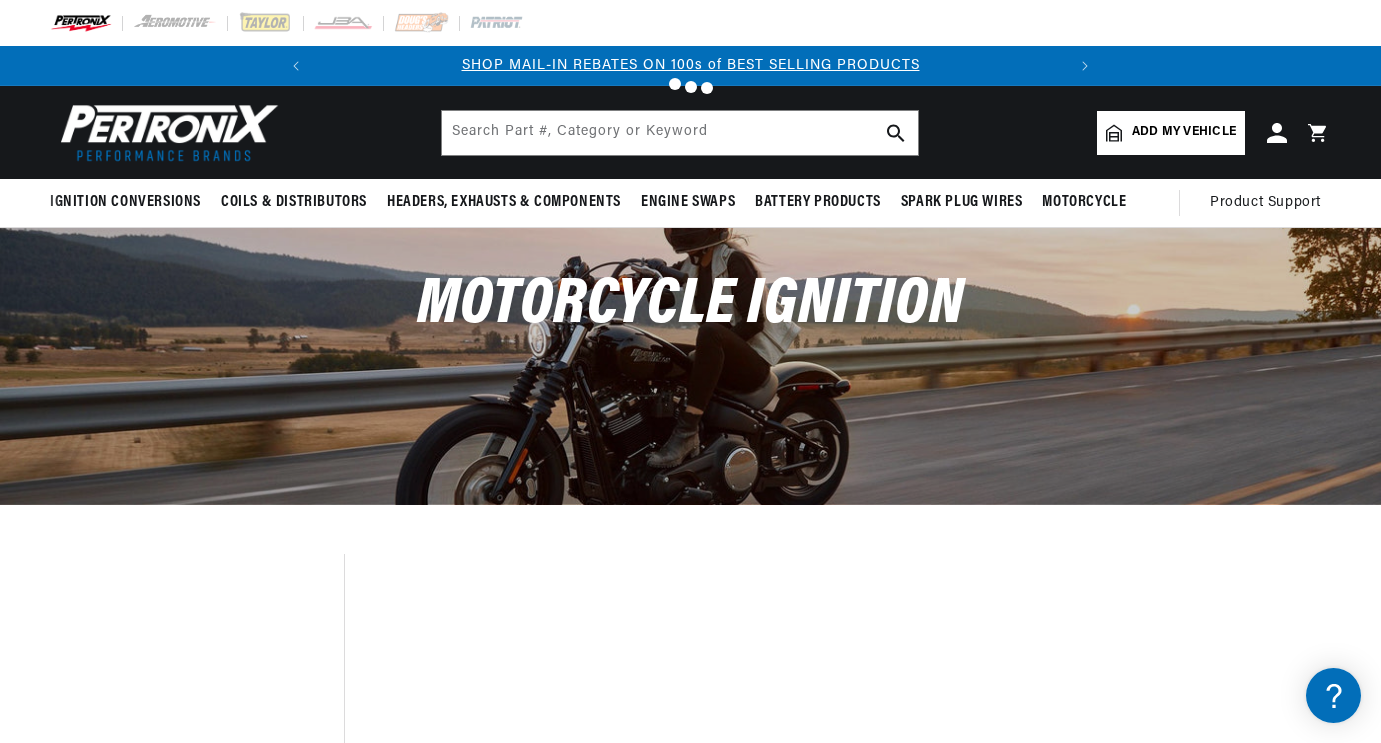 scroll, scrollTop: 0, scrollLeft: 0, axis: both 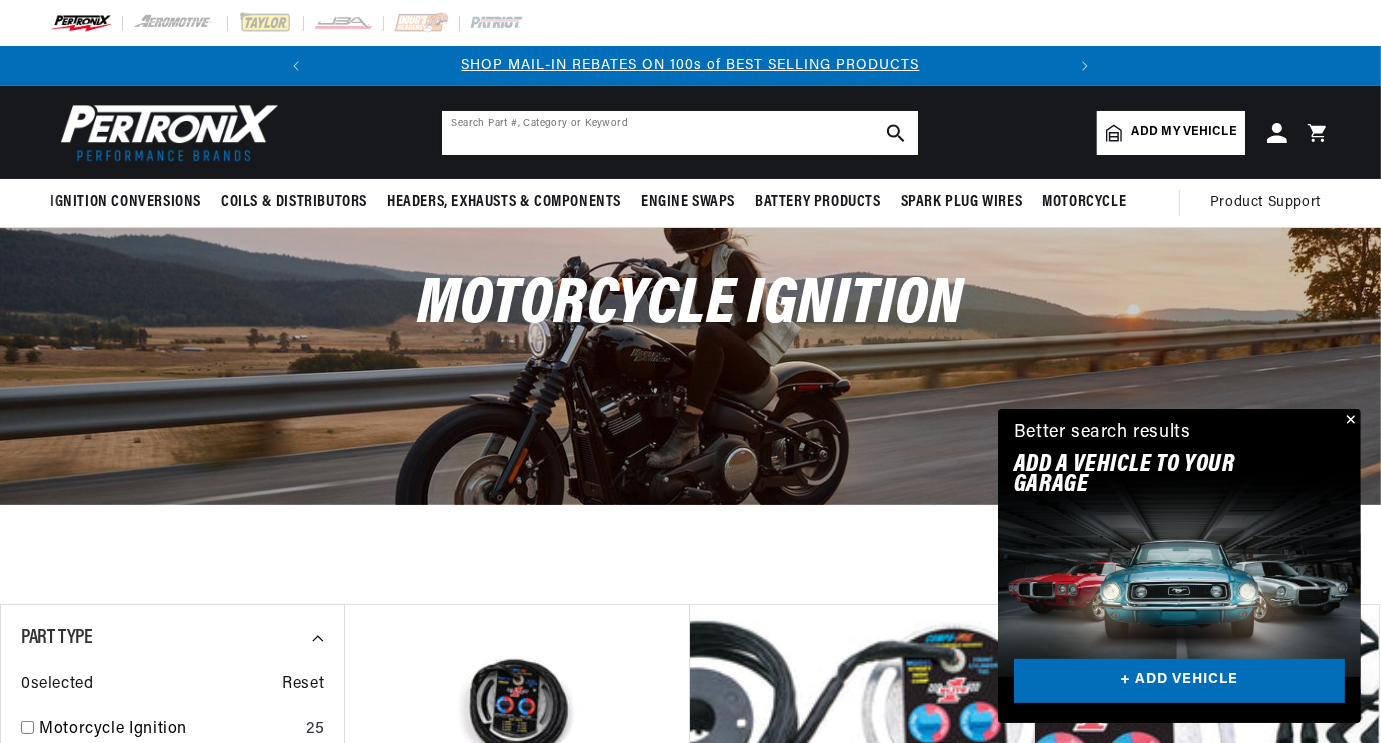 click at bounding box center [680, 133] 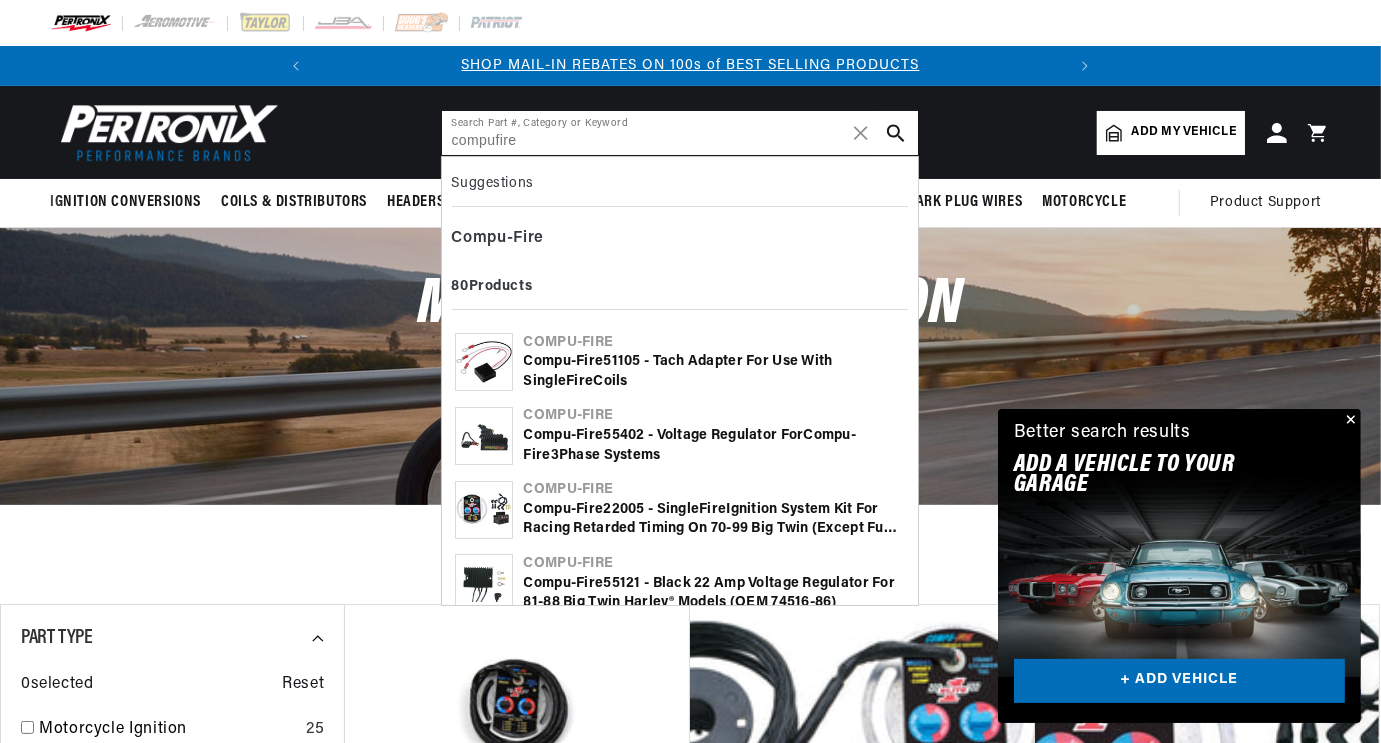 type on "compufire" 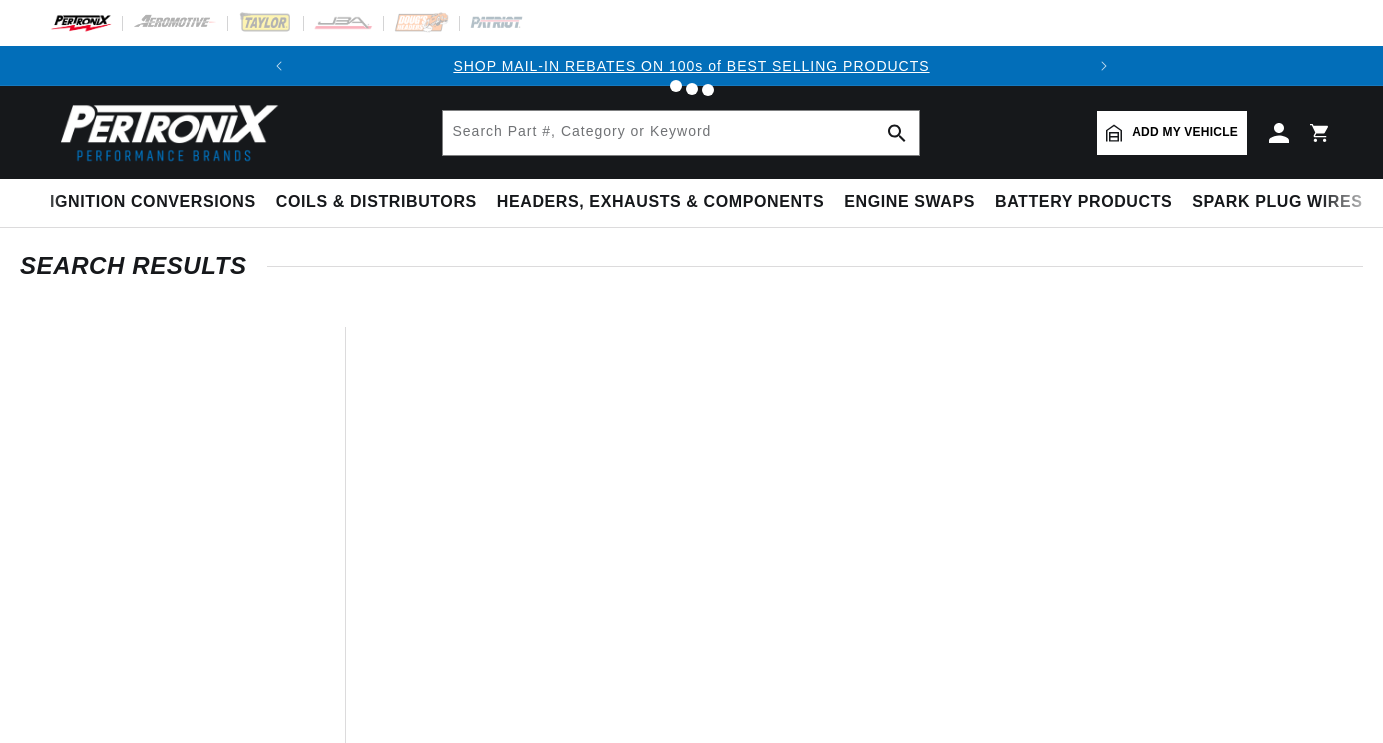 type on "Compu-Fire" 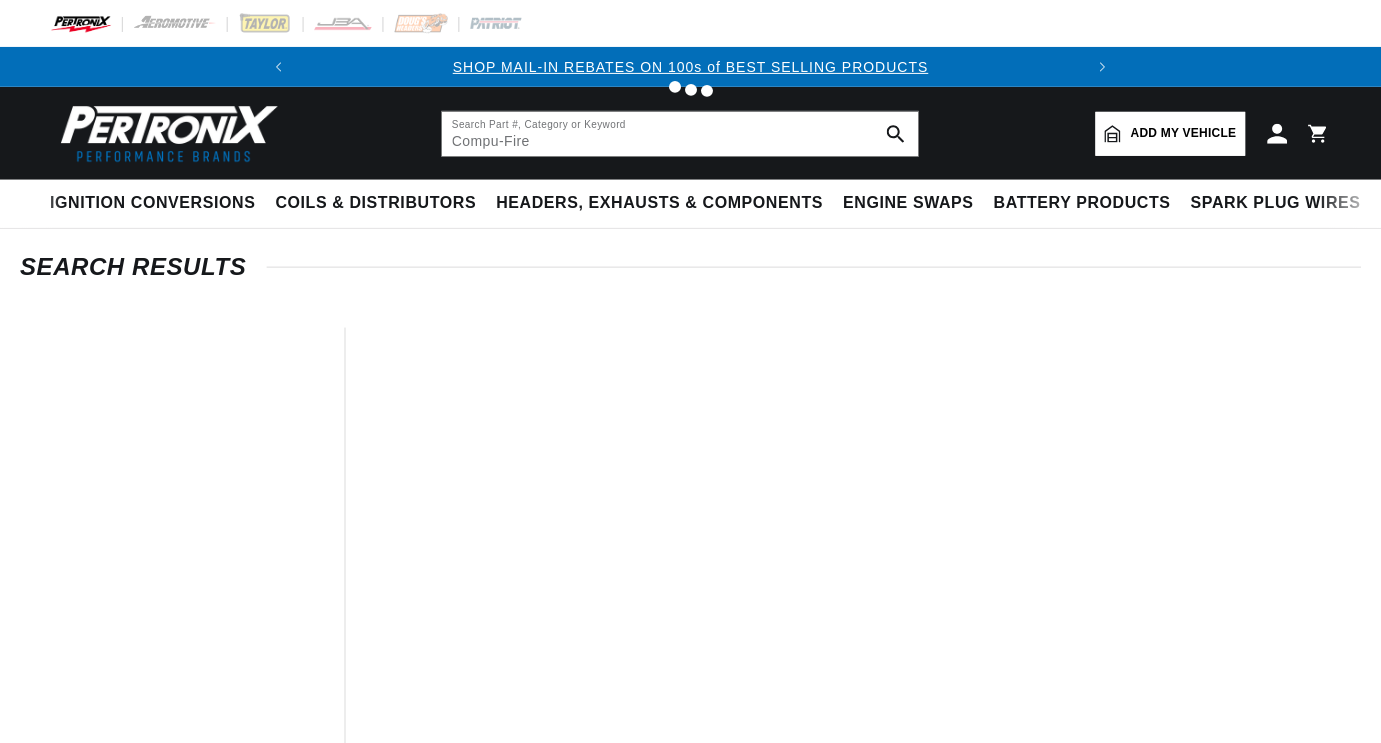 scroll, scrollTop: 0, scrollLeft: 0, axis: both 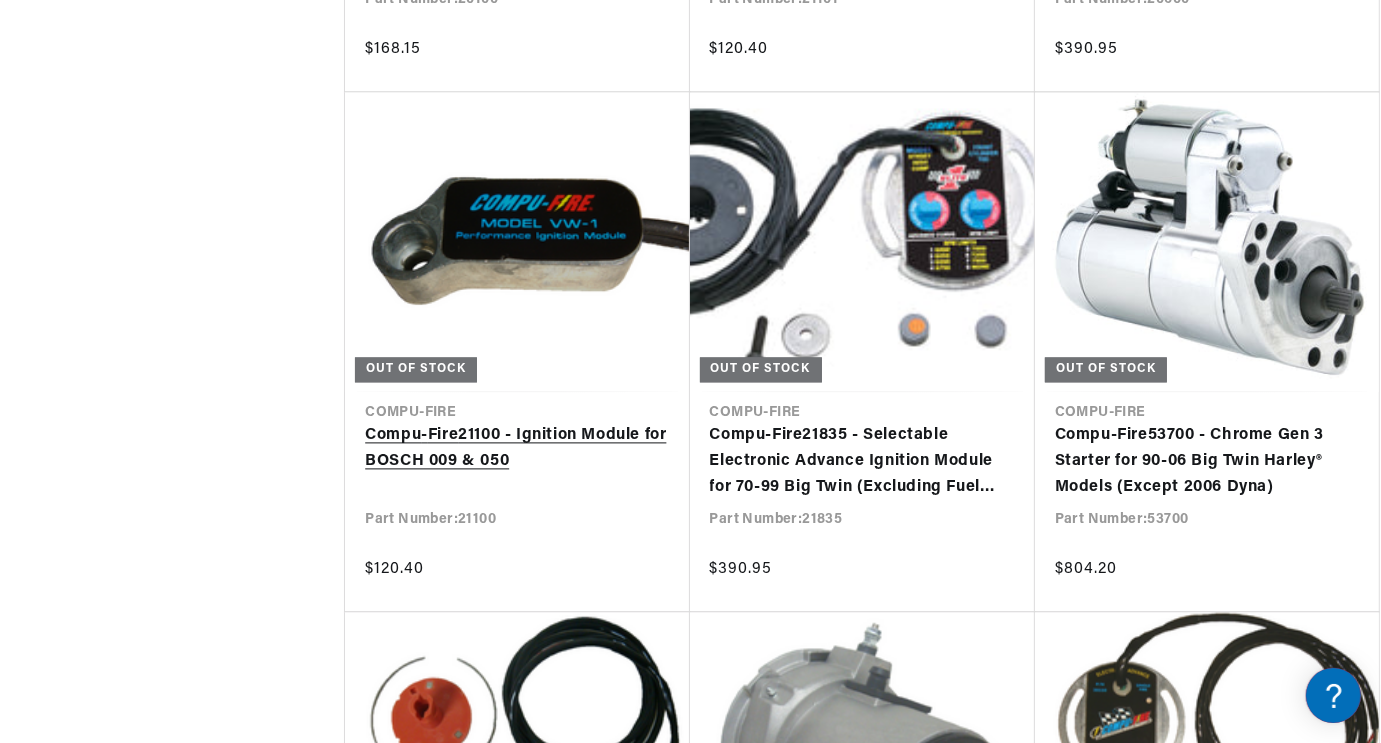 click on "Compu - Fire  21100 - Ignition Module for BOSCH 009 & 050" at bounding box center (517, 448) 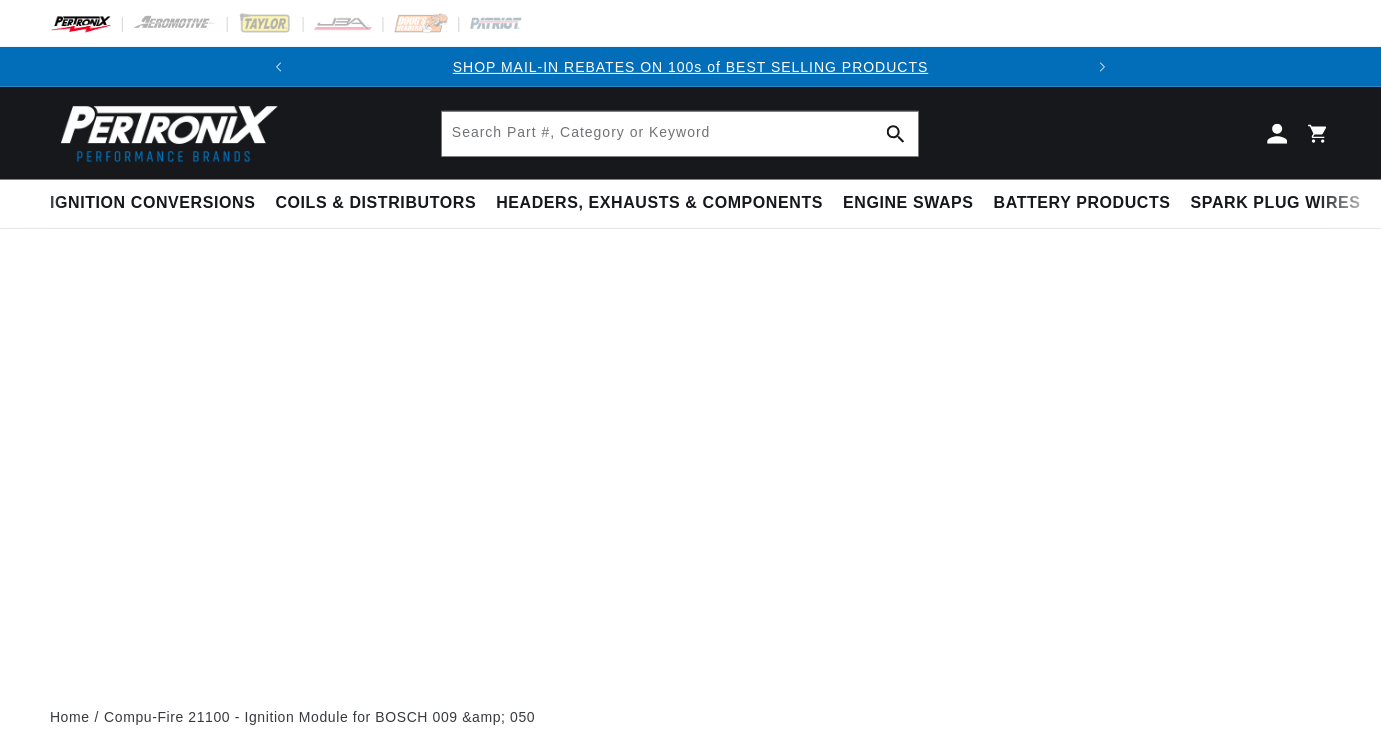 scroll, scrollTop: 0, scrollLeft: 0, axis: both 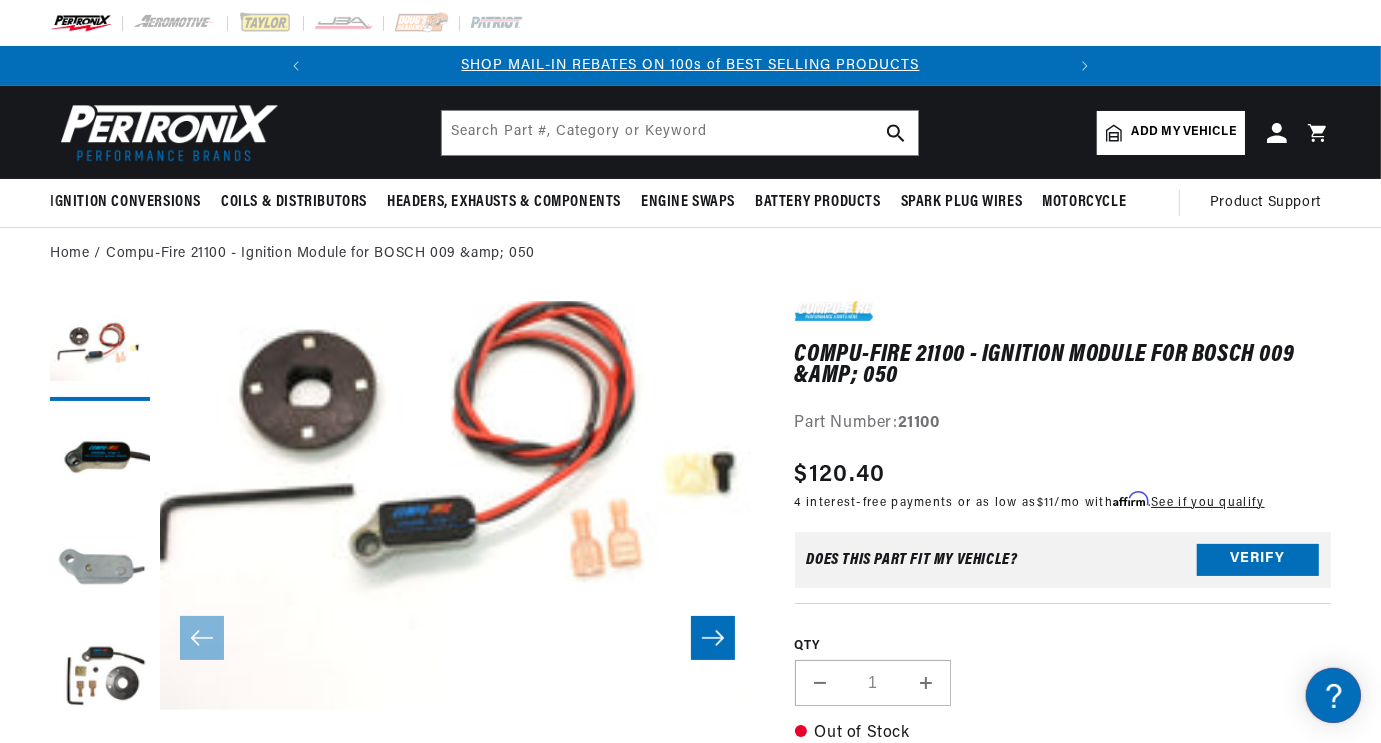 click at bounding box center (100, 571) 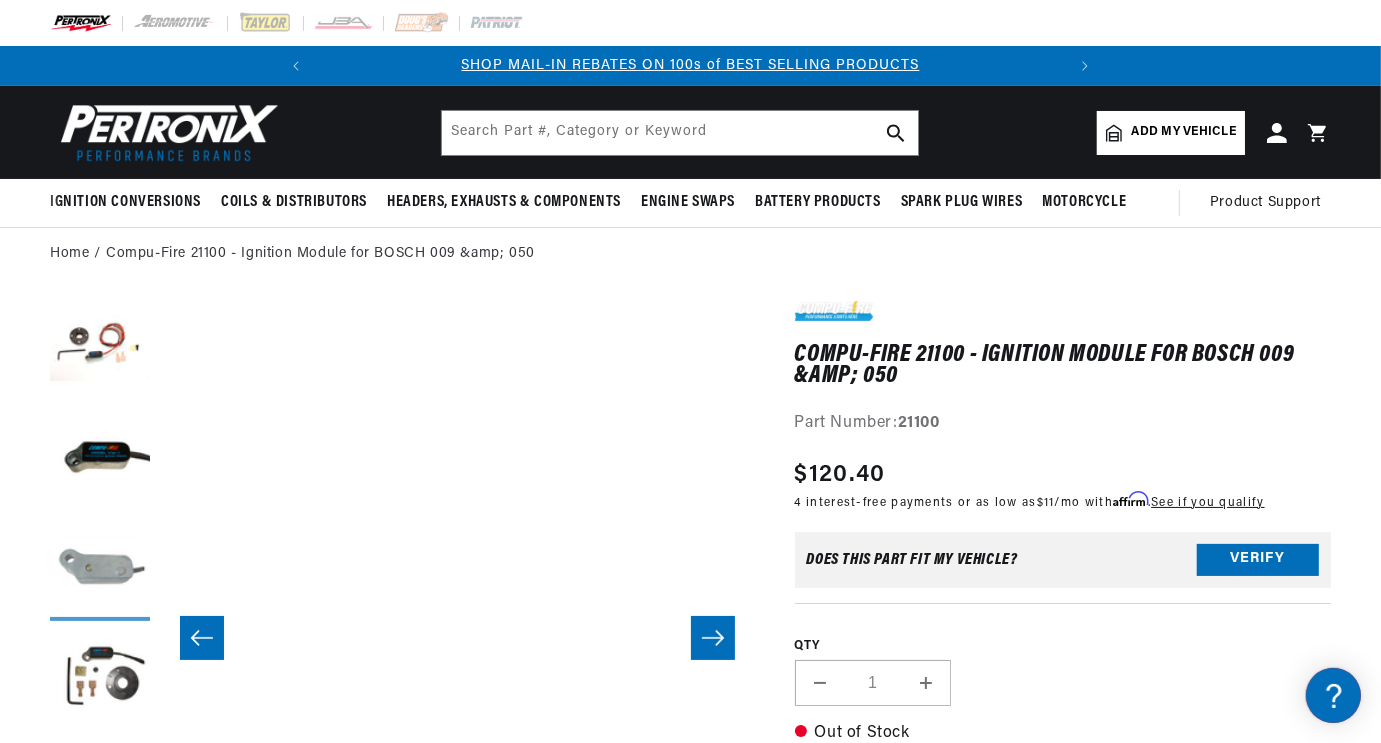 scroll, scrollTop: 0, scrollLeft: 1189, axis: horizontal 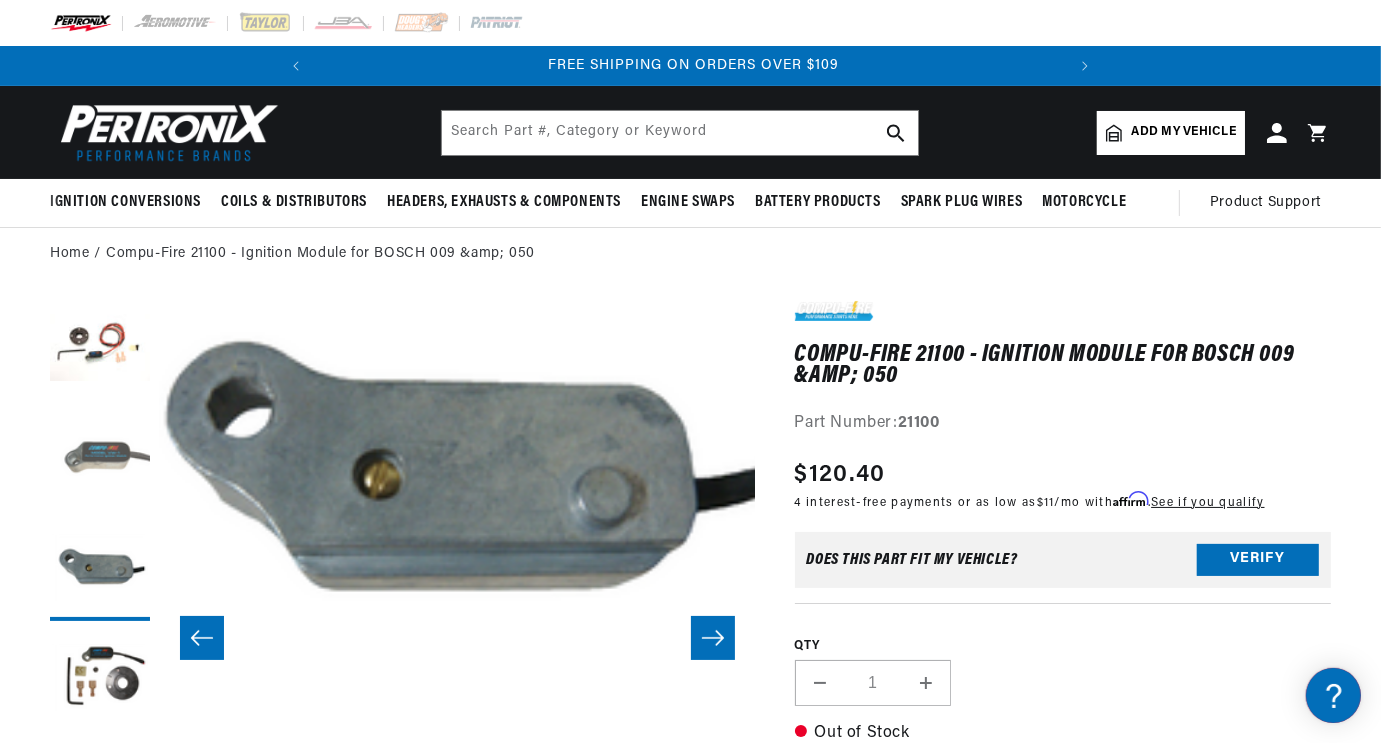 click at bounding box center (100, 461) 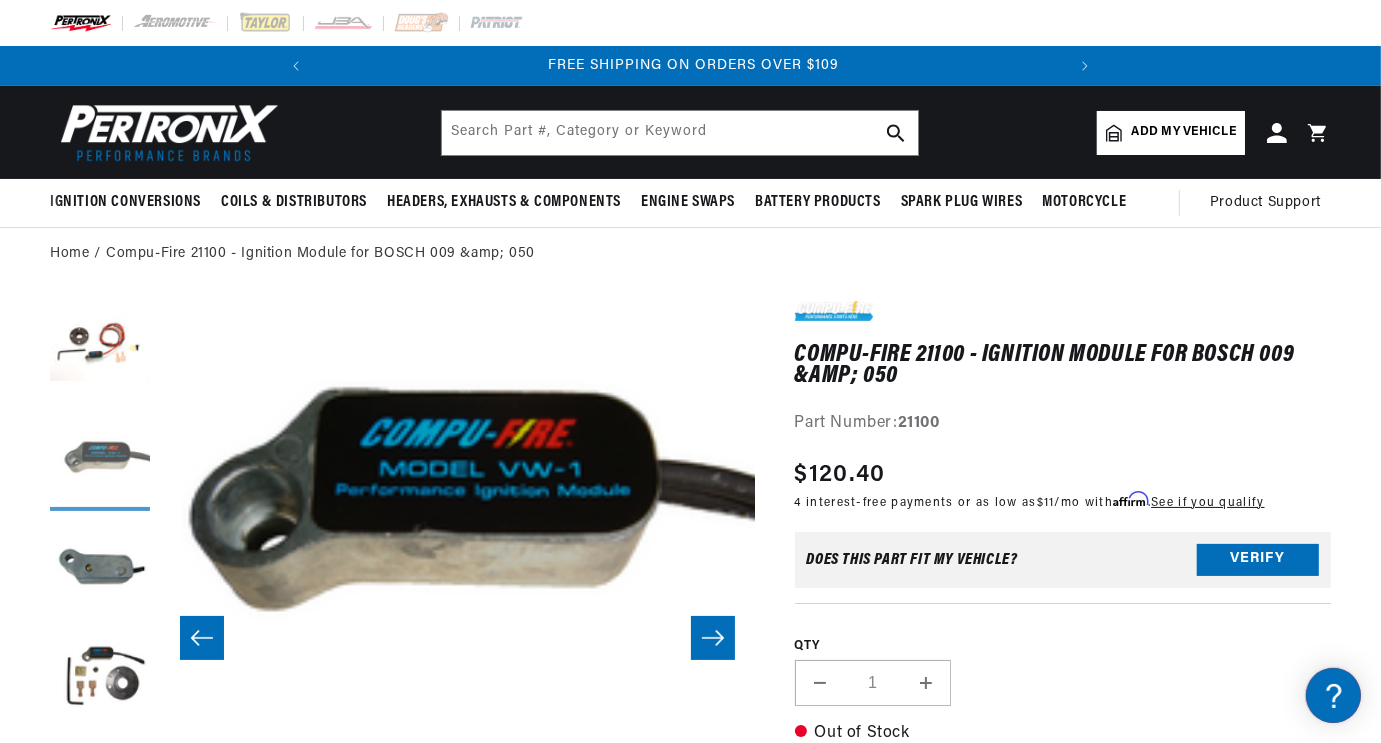scroll, scrollTop: 0, scrollLeft: 594, axis: horizontal 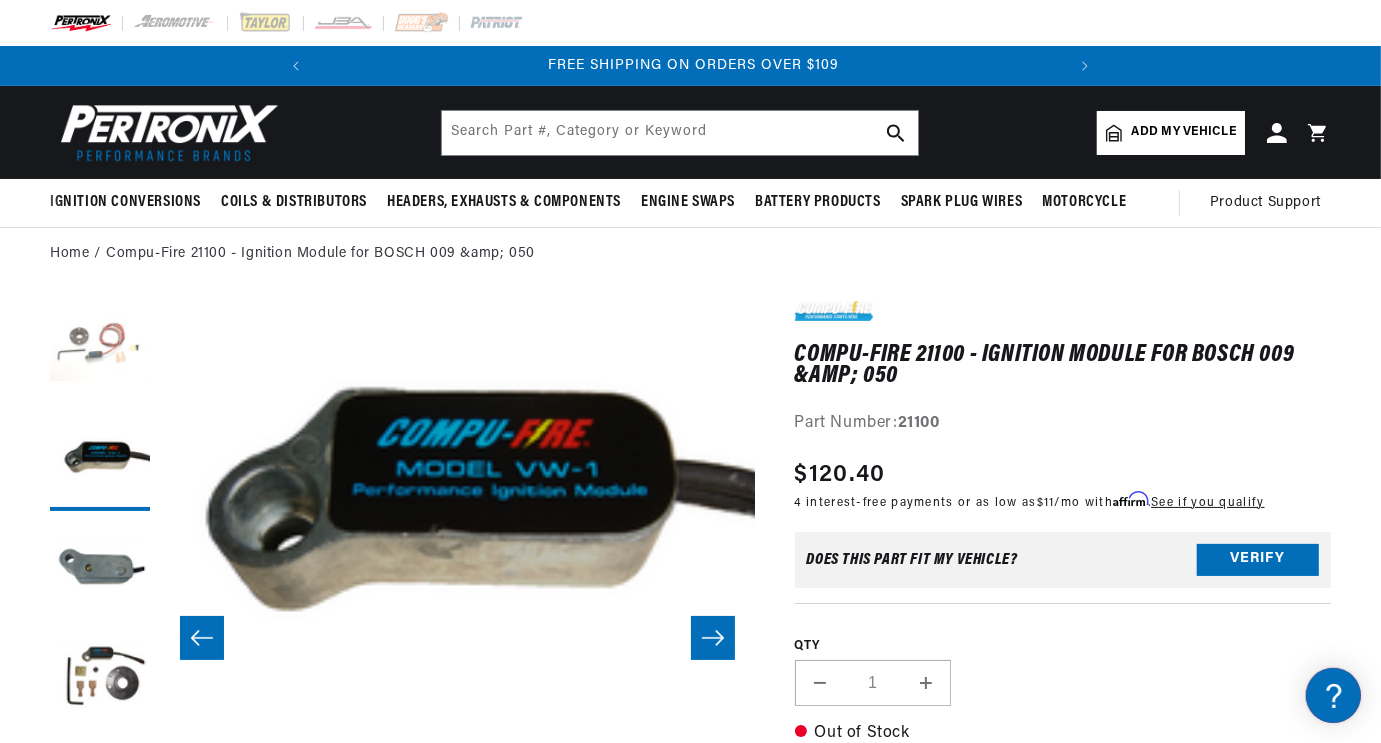 click at bounding box center (100, 351) 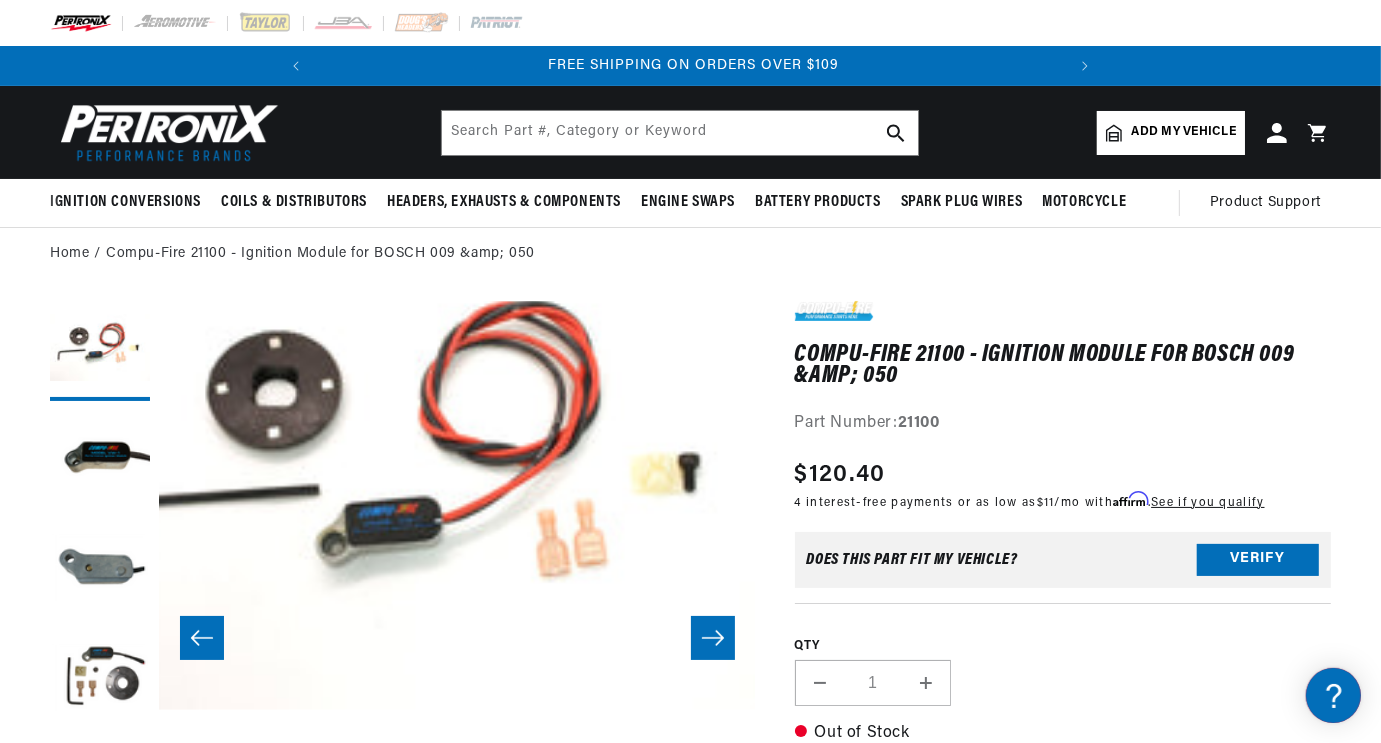 scroll, scrollTop: 0, scrollLeft: 0, axis: both 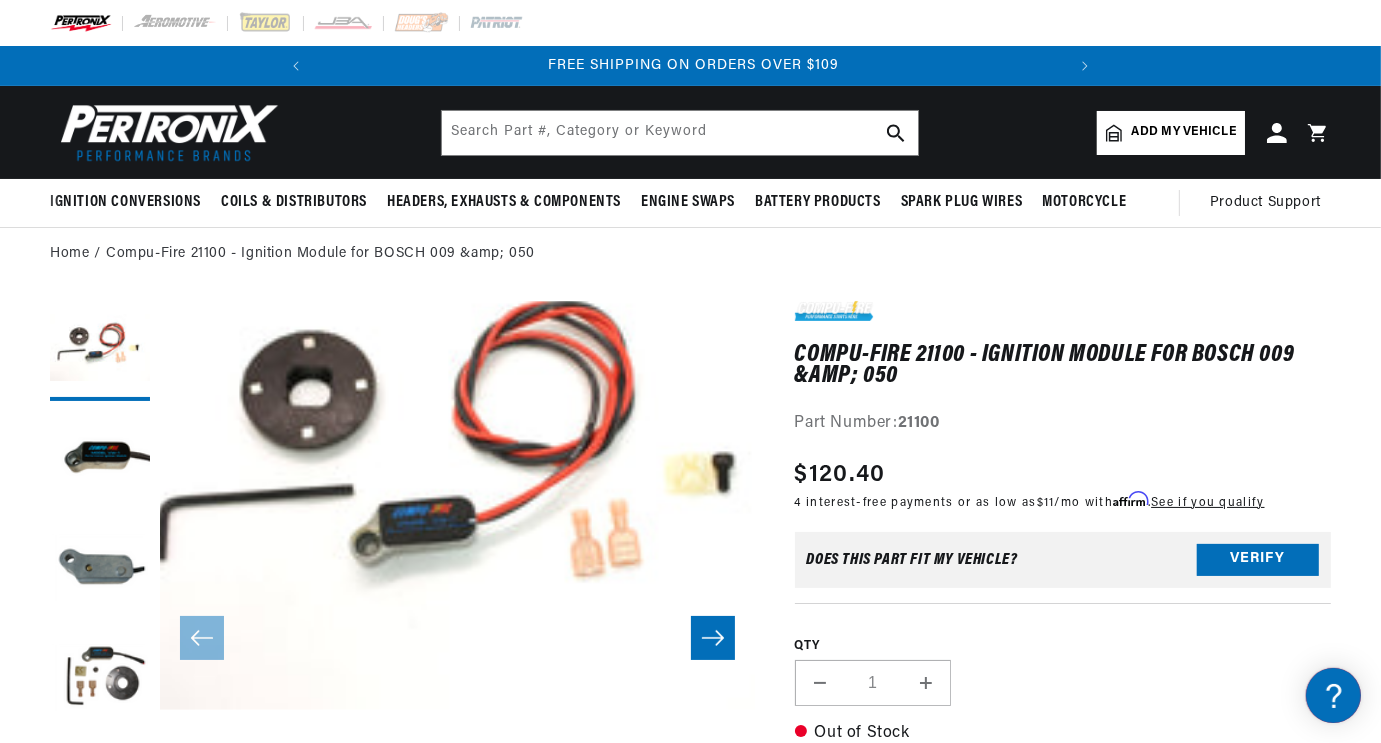 click on "Home
Compu-Fire 21100 - Ignition Module for BOSCH 009 &amp; 050" at bounding box center [690, 254] 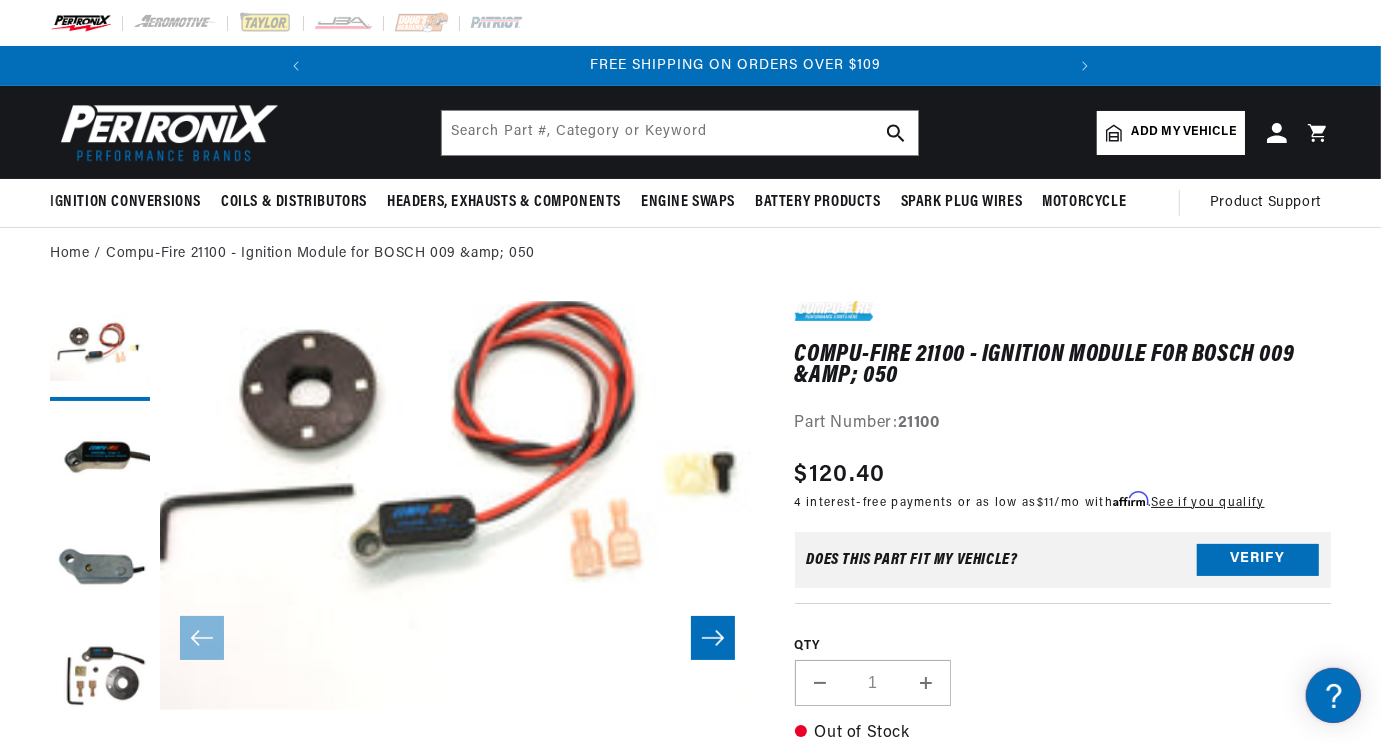 scroll, scrollTop: 35, scrollLeft: 0, axis: vertical 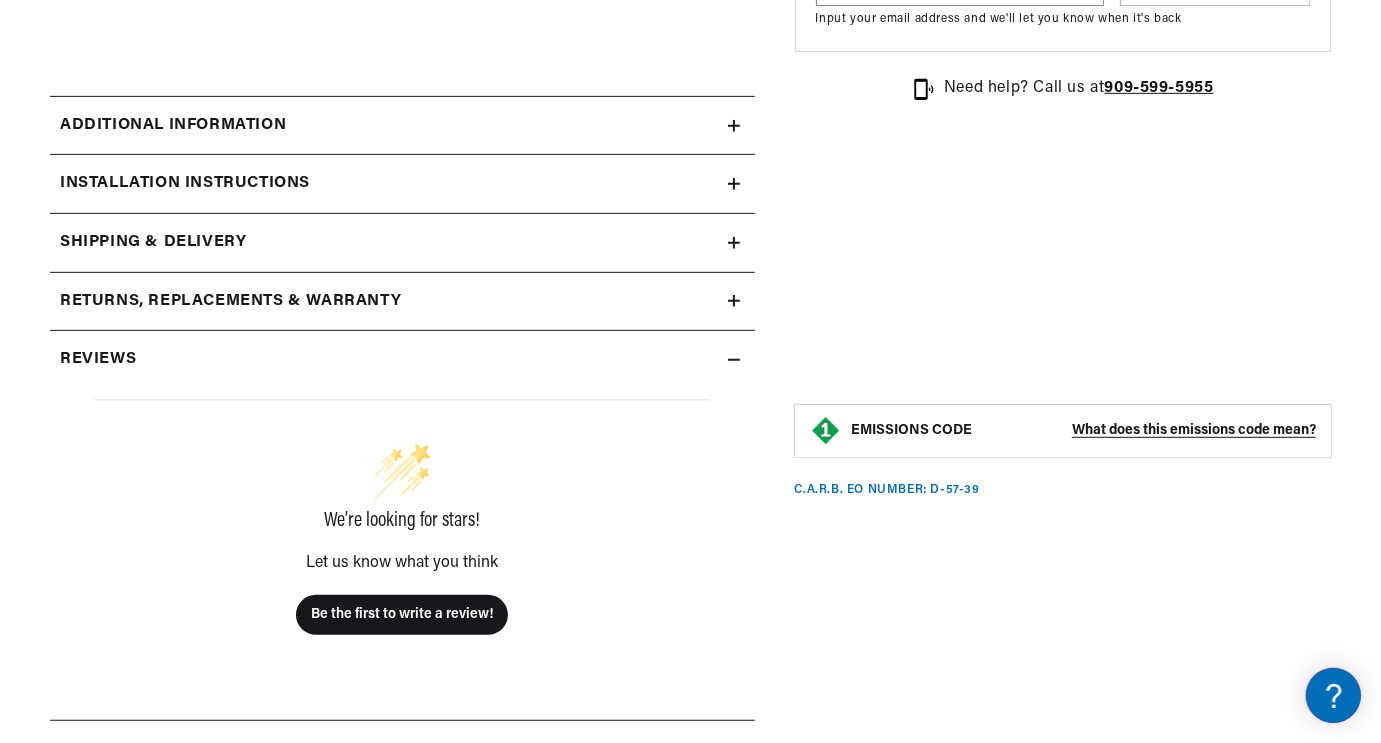 click on "Additional information" at bounding box center (173, 126) 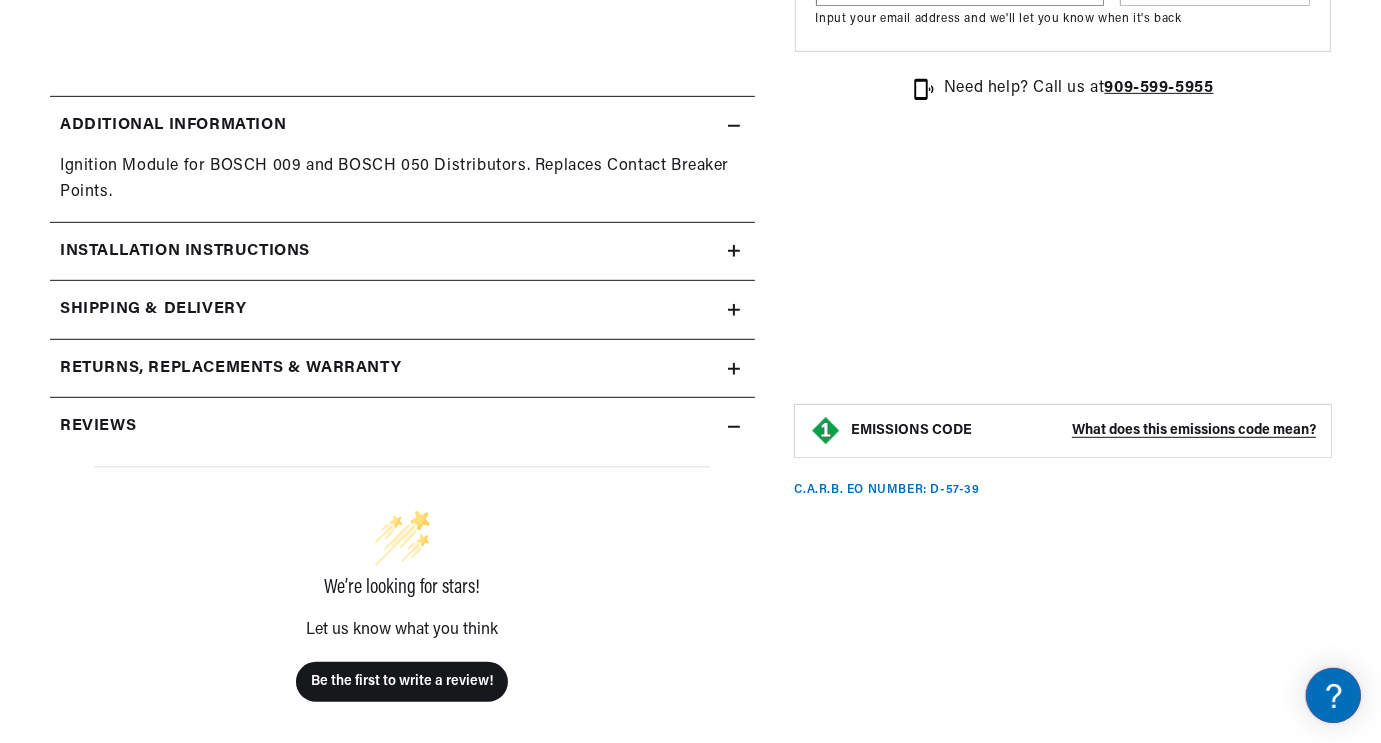 click on "Installation instructions" at bounding box center [173, 126] 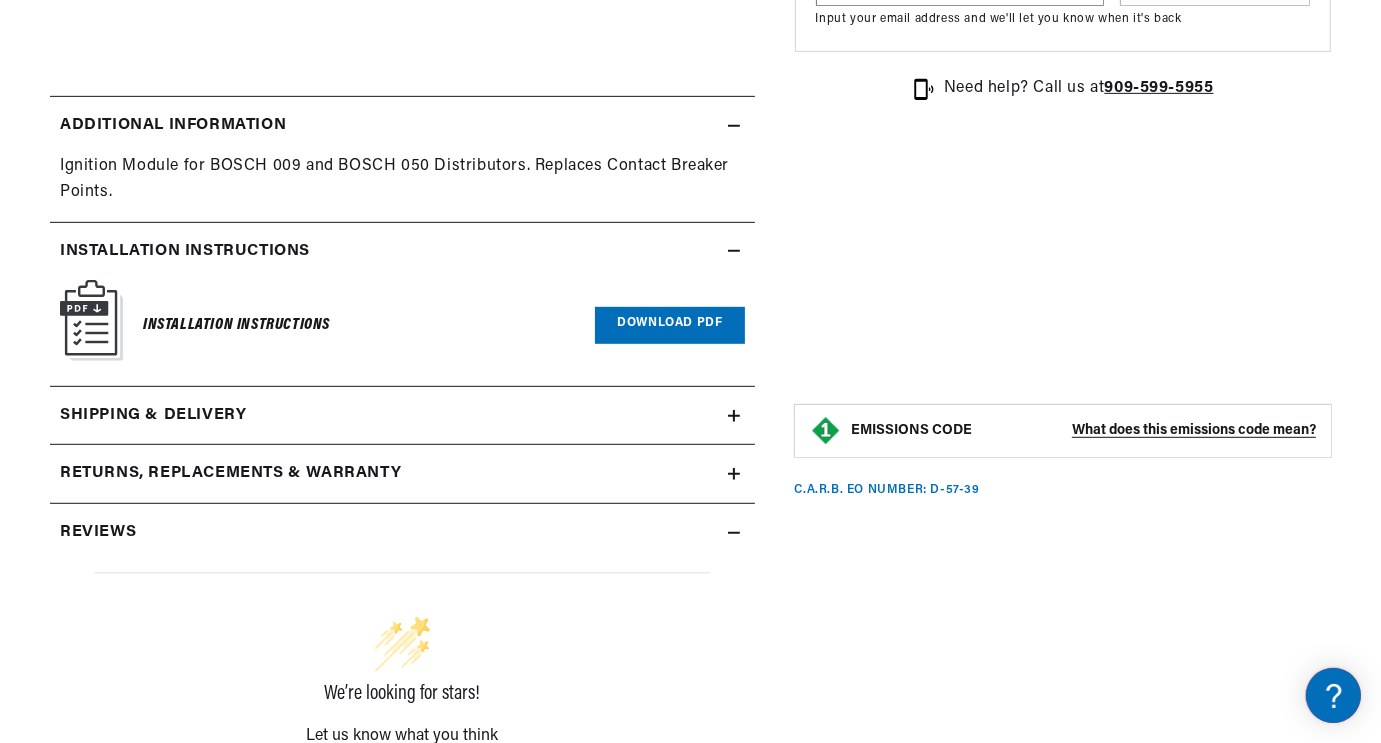 scroll, scrollTop: 0, scrollLeft: 746, axis: horizontal 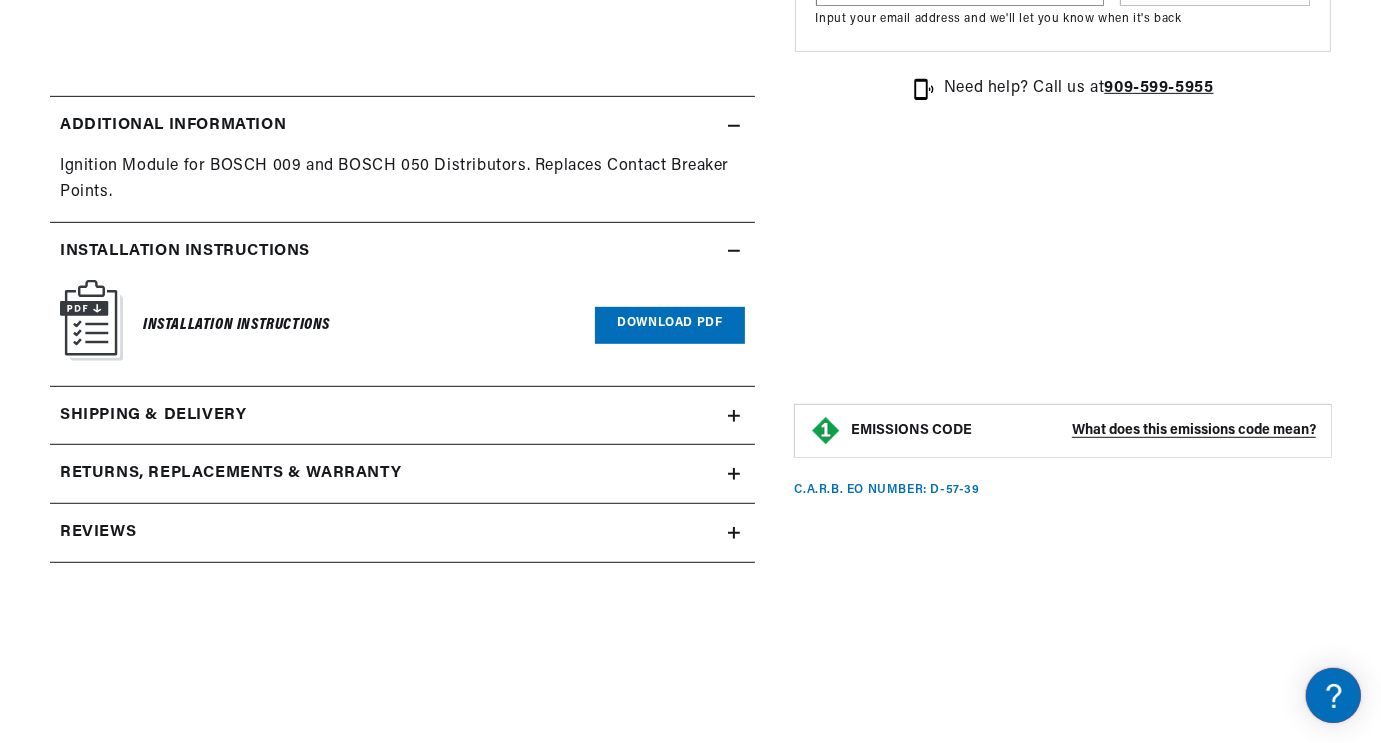 click at bounding box center (91, 320) 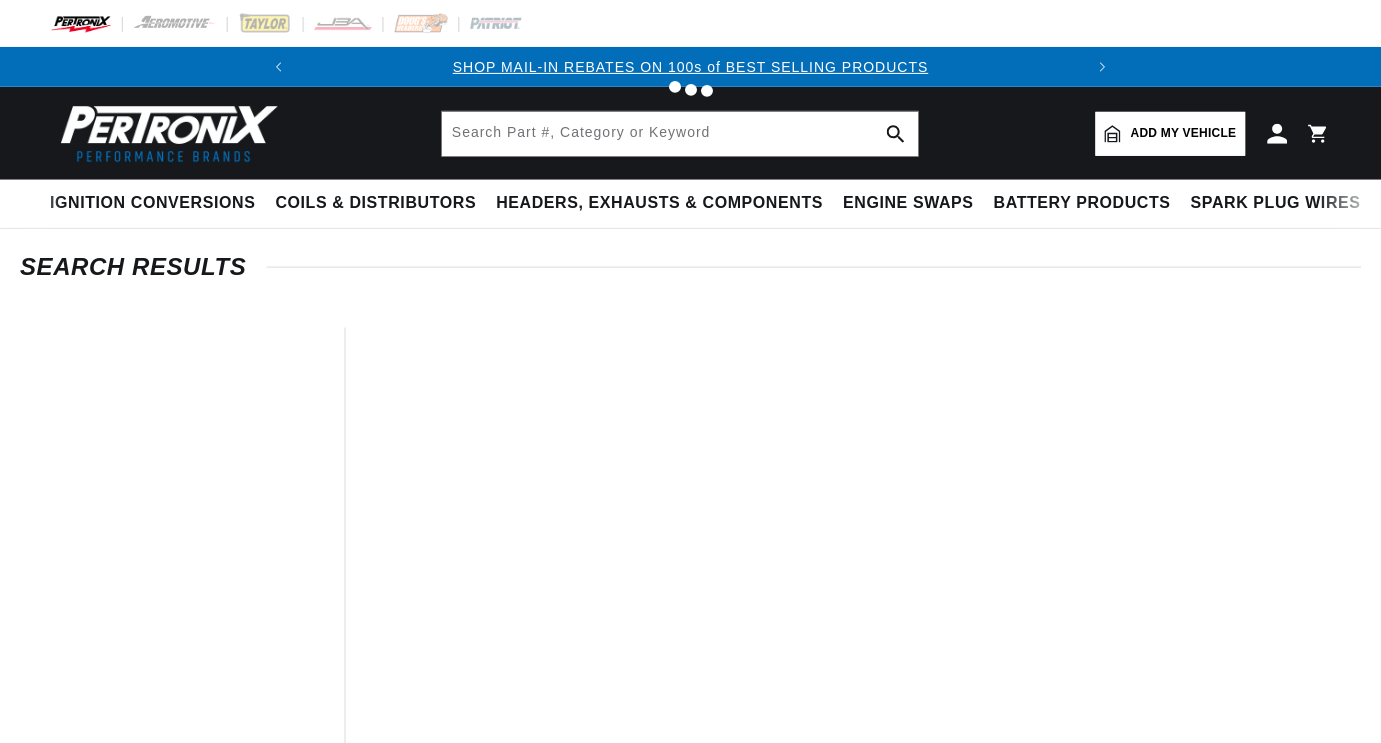 scroll, scrollTop: 0, scrollLeft: 0, axis: both 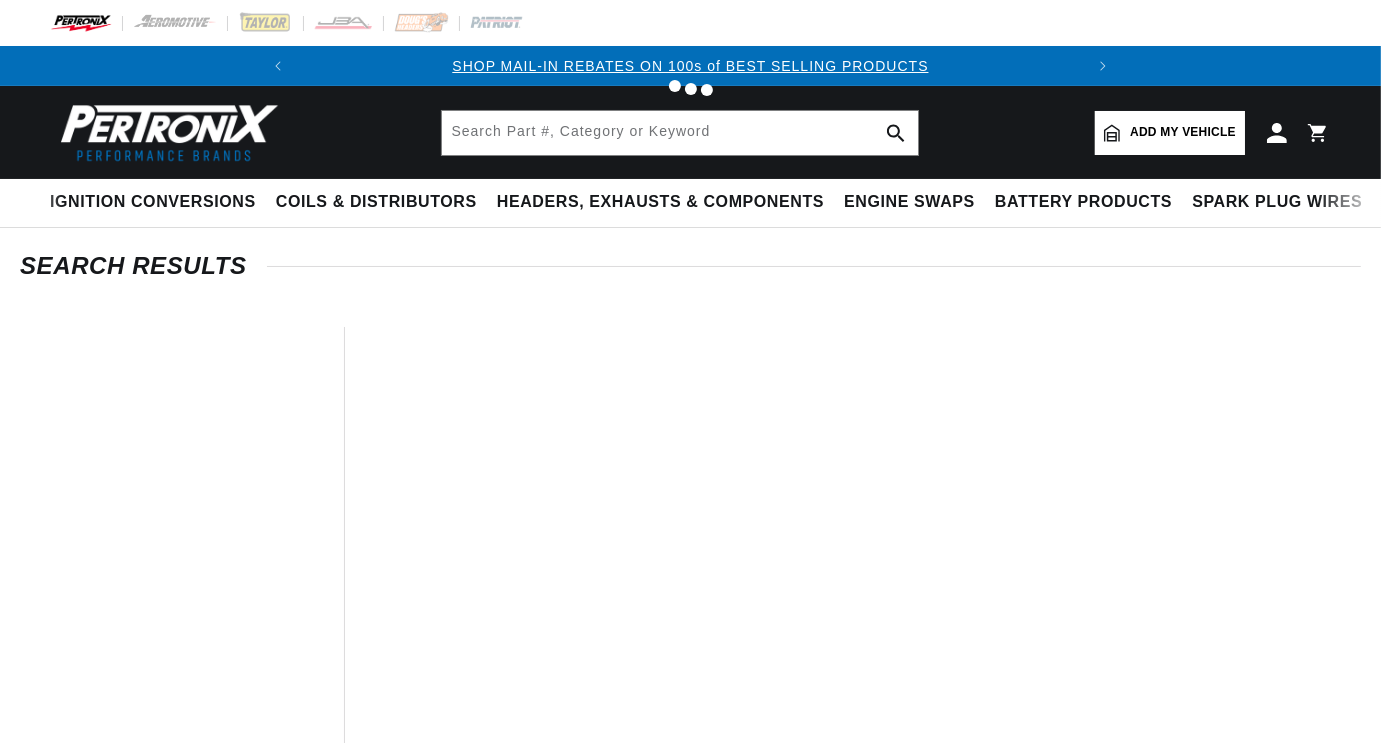 type on "Compu-Fire" 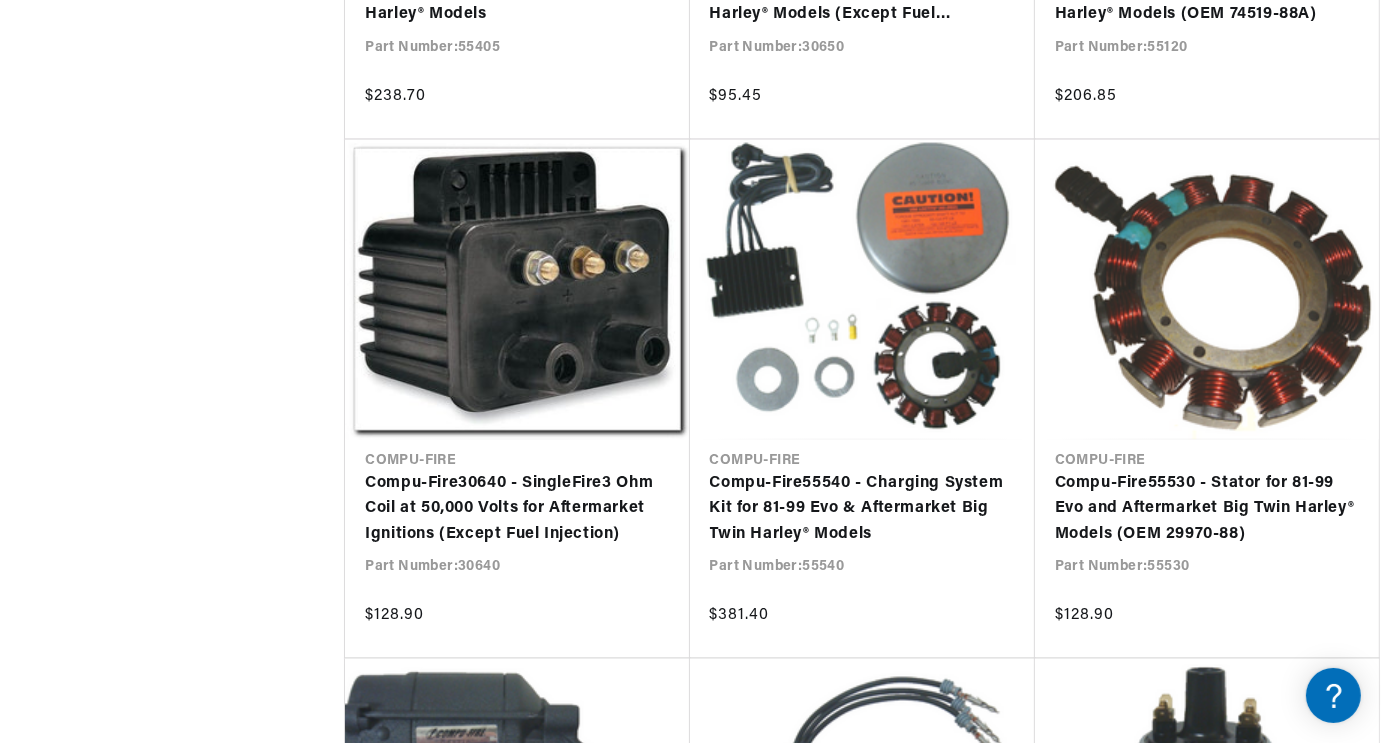 scroll, scrollTop: 7052, scrollLeft: 0, axis: vertical 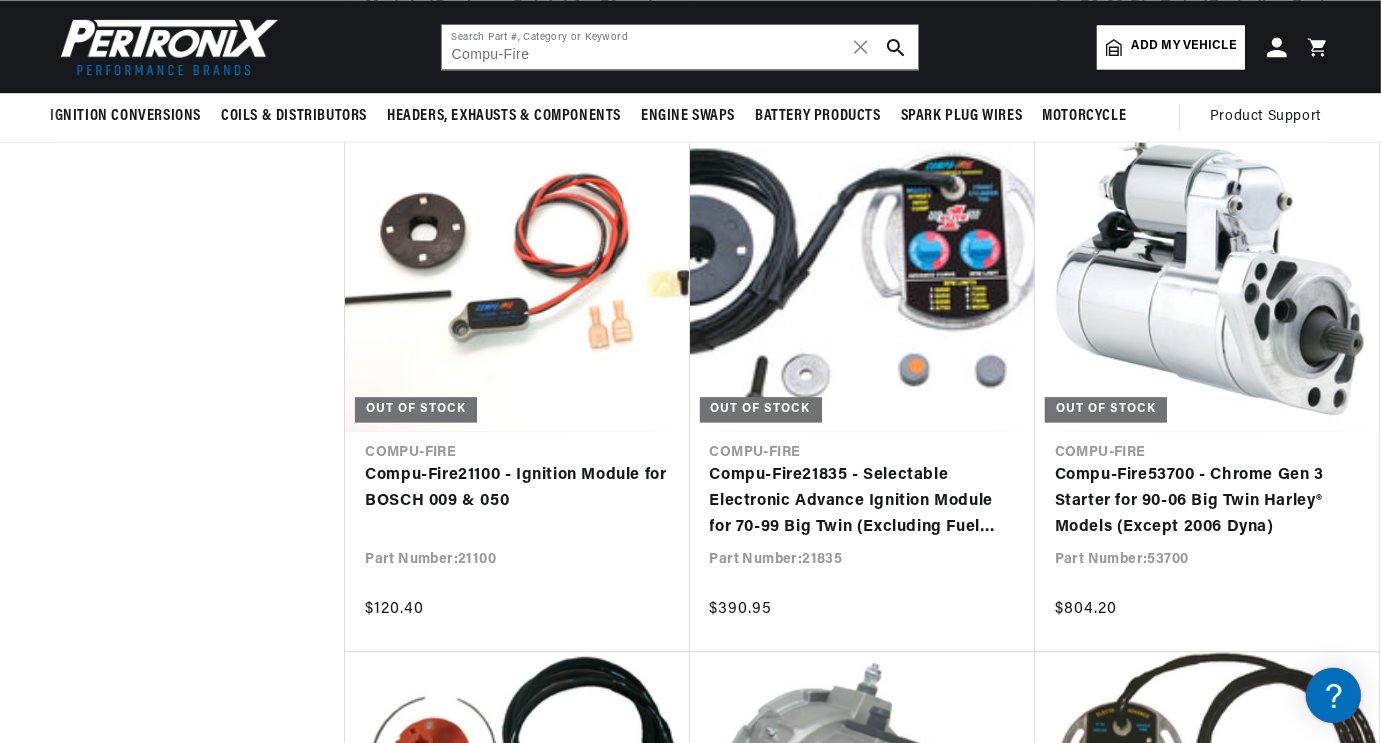 click on "All Products
query :
Compu-Fire
Filters
80  results
Show Universal Parts
Sort by
Best Match Featured Name, A-Z Name, Z-A Price, Low to High Price, High to Low
Part Type 0  selected
Reset
Motorcycle Charging Systems 19 Motorcycle Ignition 14 Motorcycle Starters 13 Contour Starters 6 Ignition Coil 4 Brand 0  selected
Reset
Compu-Fire 79 Spyke 1 Industry 0  selected
Reset
Automotive 19 Motorcycle 61 Price 0  selected
Reset
$0 - $99 15 $100 - $249 22 $250 - $499 21 $500 - $999 22 —
Apply Price Range
Stock 0  selected
Reset
In-stock Only 54 Compu - Fire Compu - Fire  51105 - Tach Adapter for use with Single  Fire  Coils Part Number:  51105 $50.90 Compu - Fire Compu - Fire  55402 - Voltage Regulator for  Compu - Fire  3Phase Systems Part Number:  55402 $308.40 Compu - Fire Compu - Fire  22005 - Single  Fire Part Number:  22005 $502.35 Compu - Fire" at bounding box center (690, -4010) 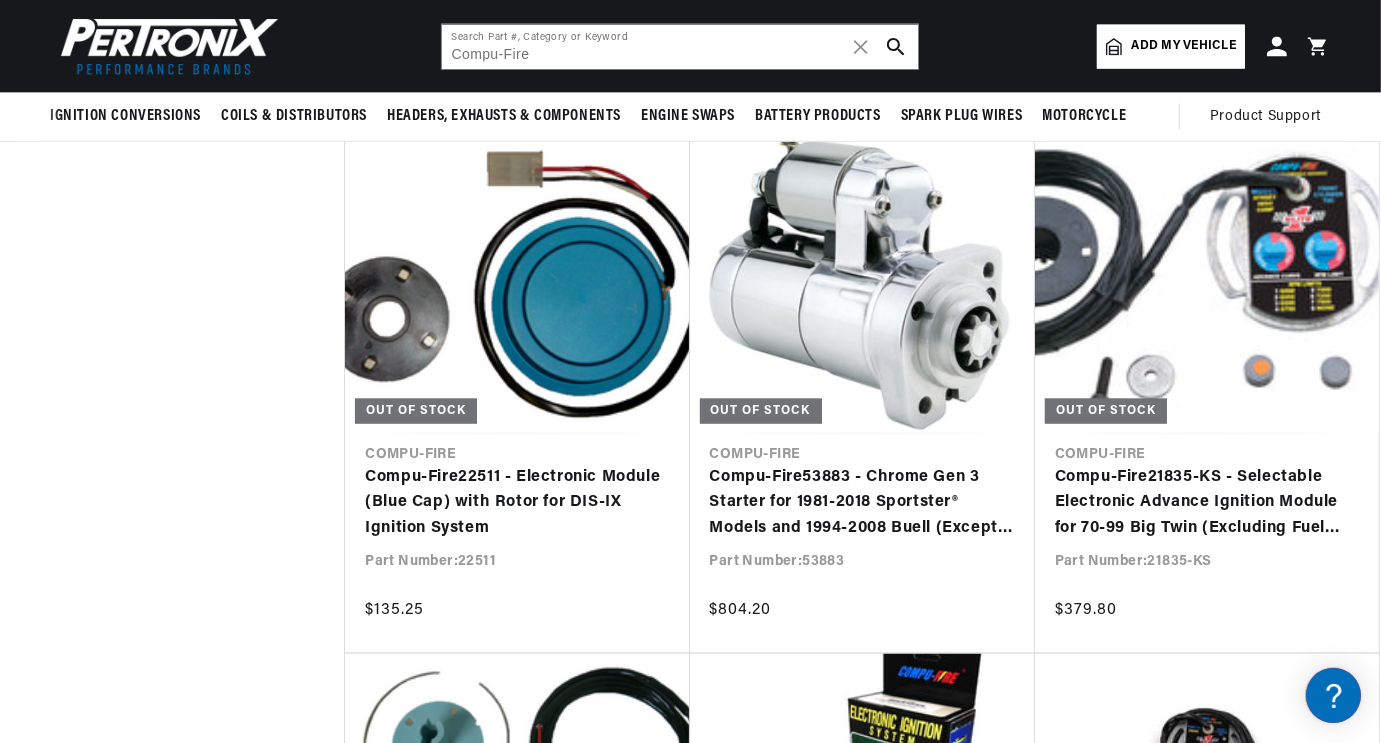 scroll, scrollTop: 9344, scrollLeft: 0, axis: vertical 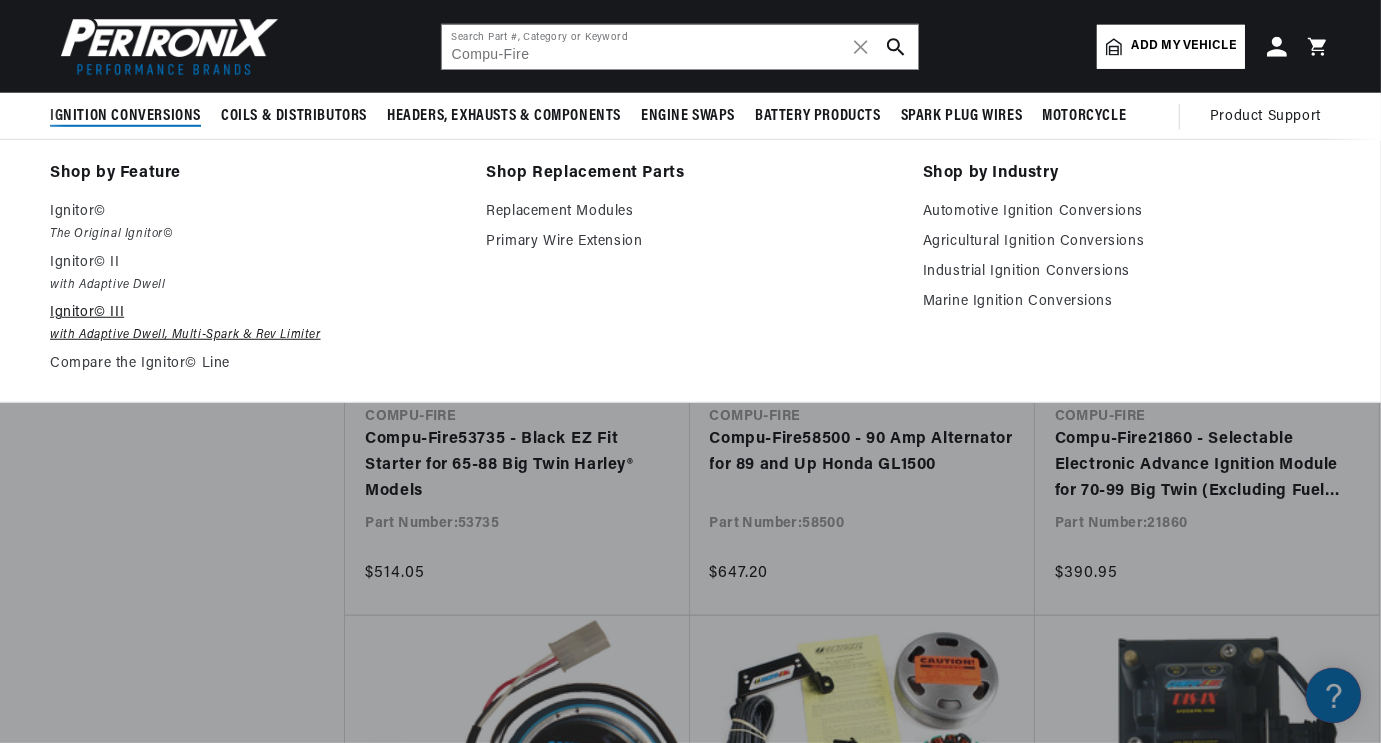 click on "Ignitor© III" at bounding box center (254, 313) 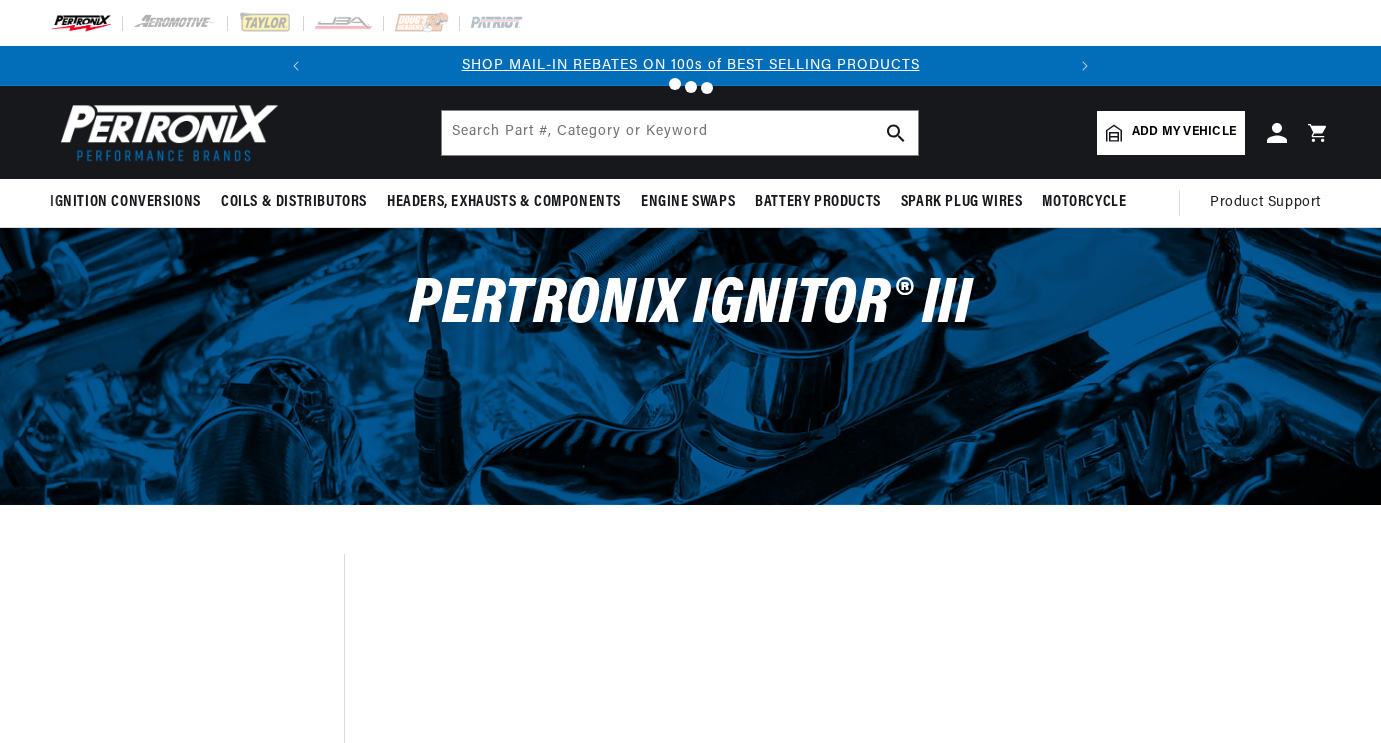 scroll, scrollTop: 0, scrollLeft: 0, axis: both 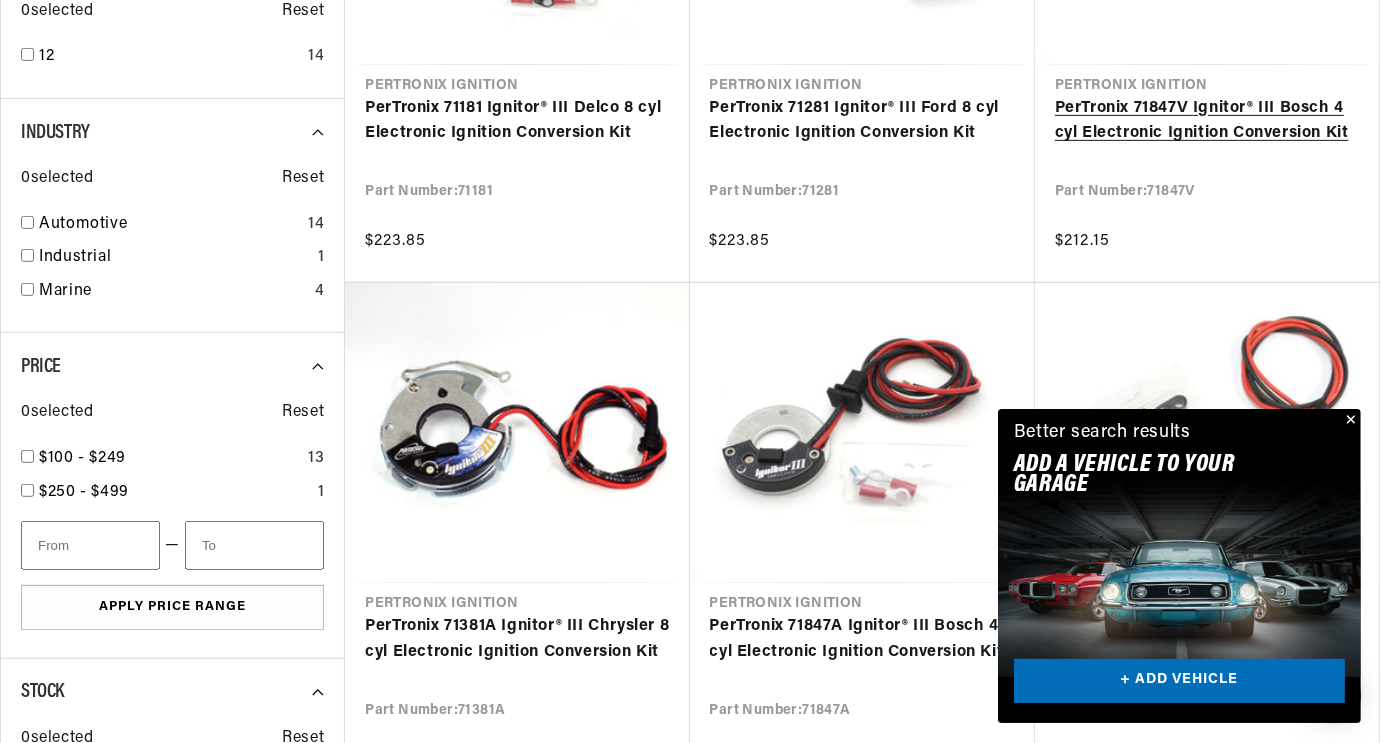 click on "PerTronix 71847V Ignitor® III  Bosch 4 cyl Electronic Ignition Conversion Kit" at bounding box center (1207, 121) 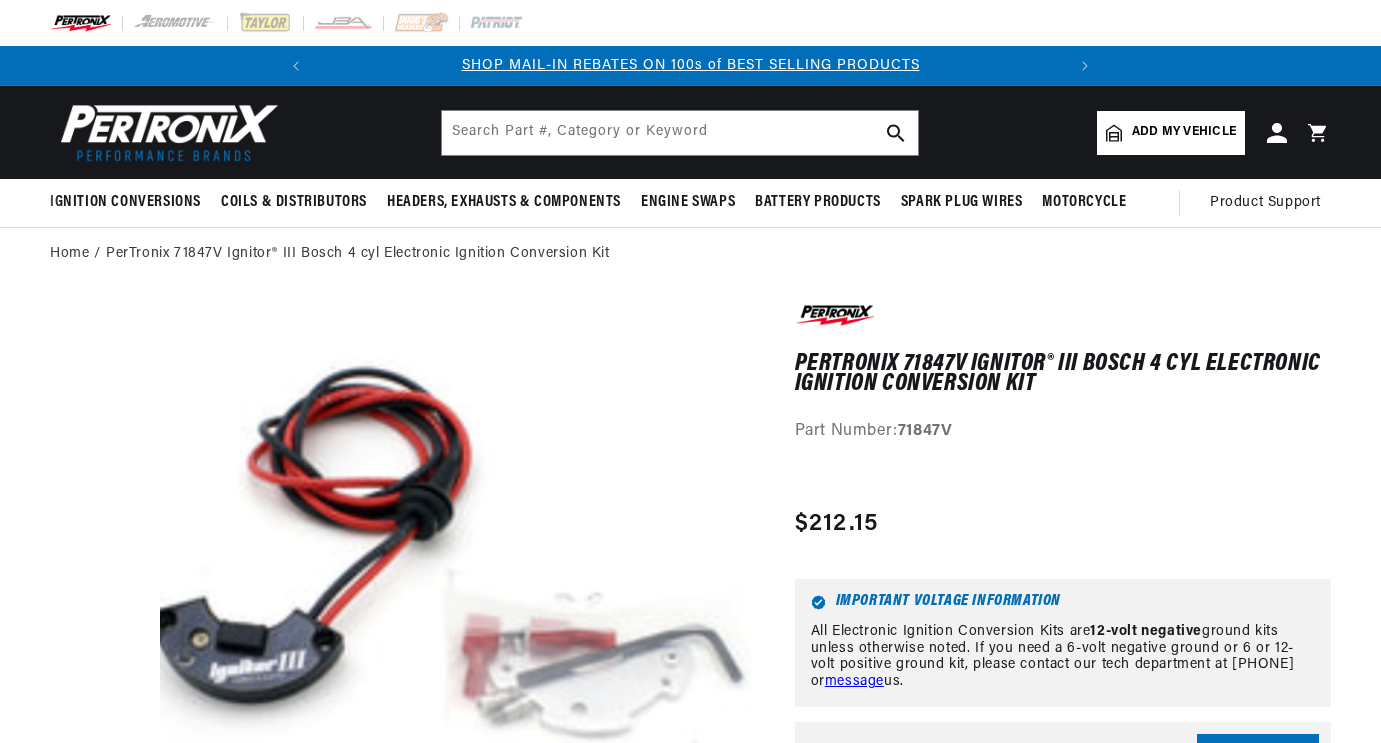 scroll, scrollTop: 0, scrollLeft: 0, axis: both 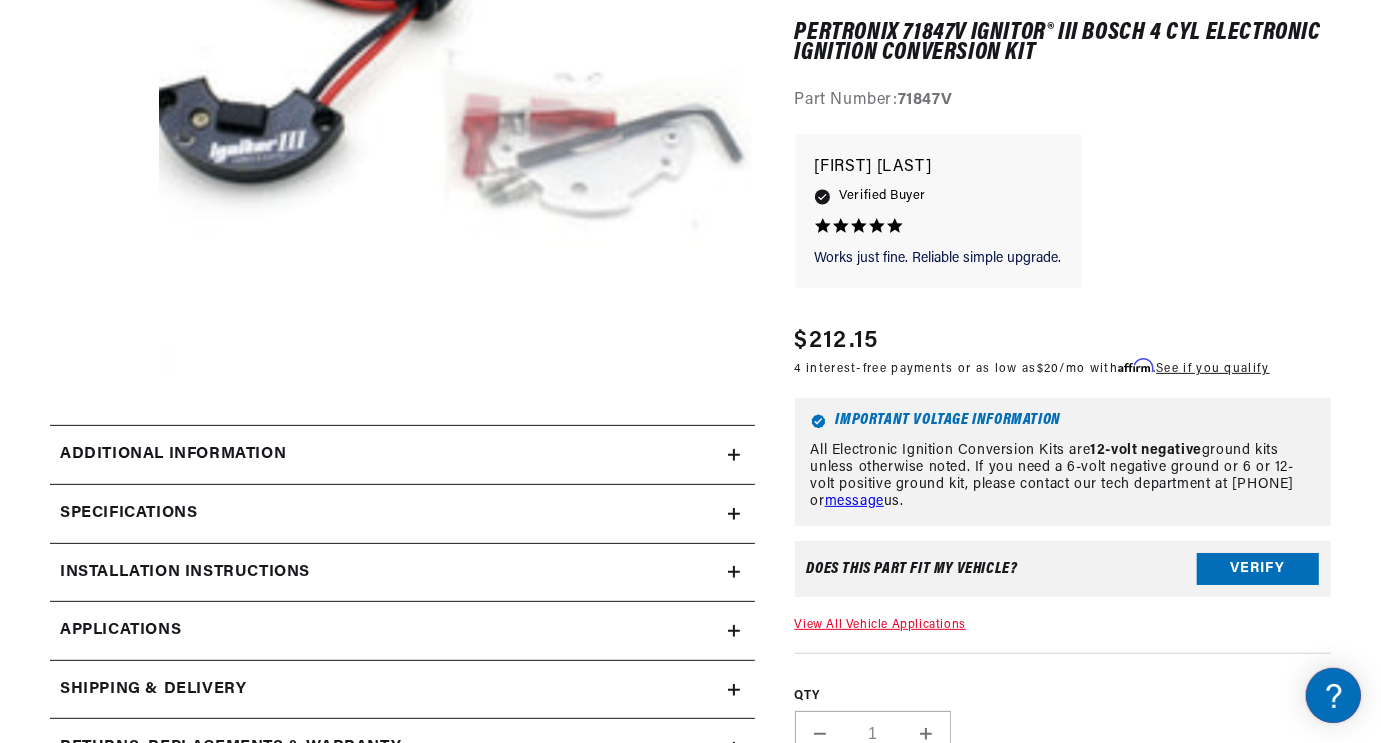 click on "Installation instructions" at bounding box center (173, 455) 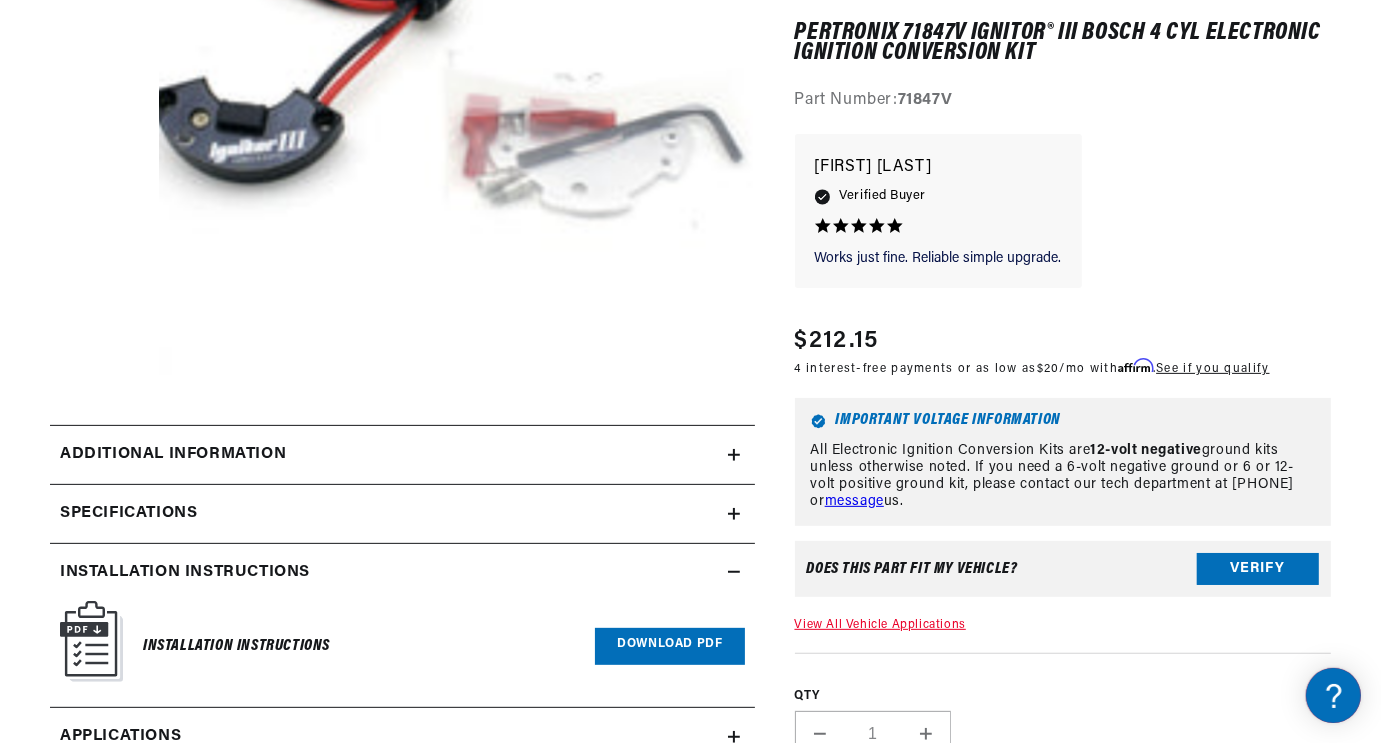 click on "Download PDF" at bounding box center (669, 646) 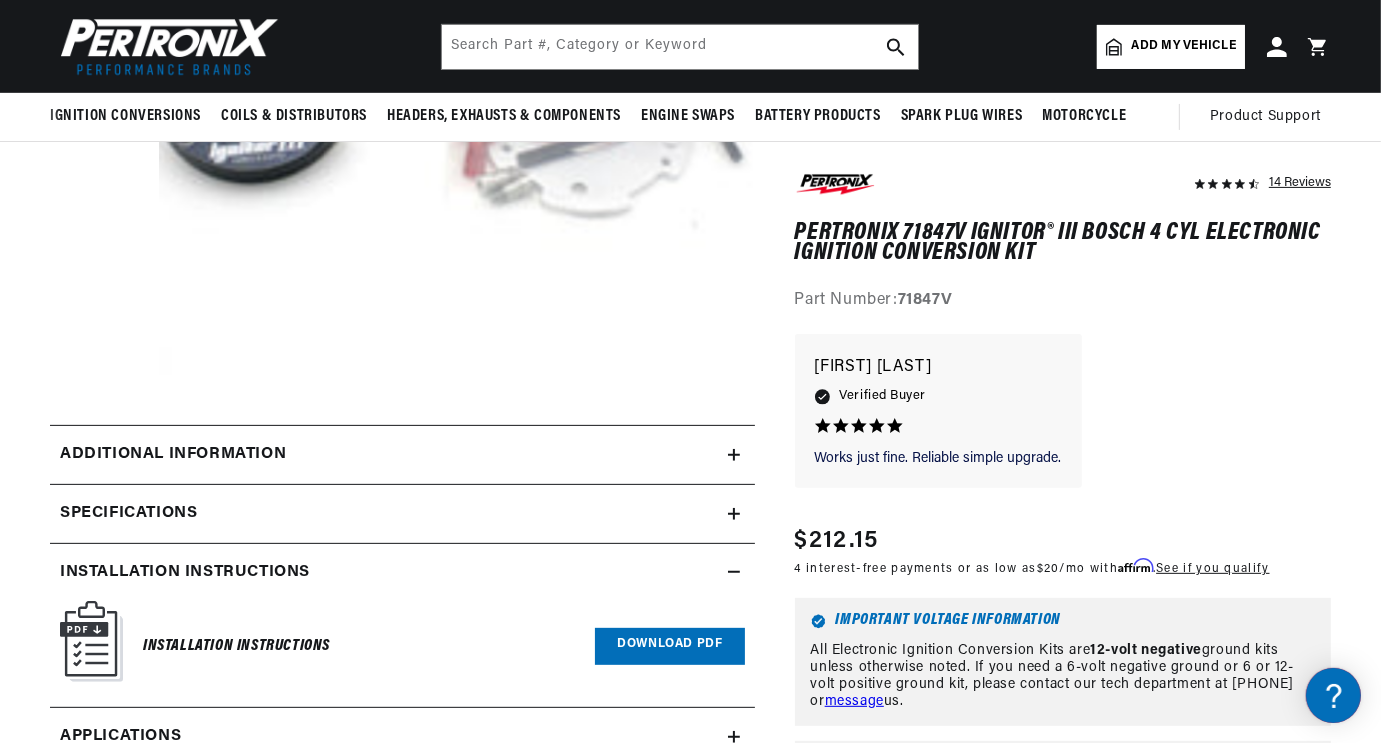 scroll, scrollTop: 480, scrollLeft: 0, axis: vertical 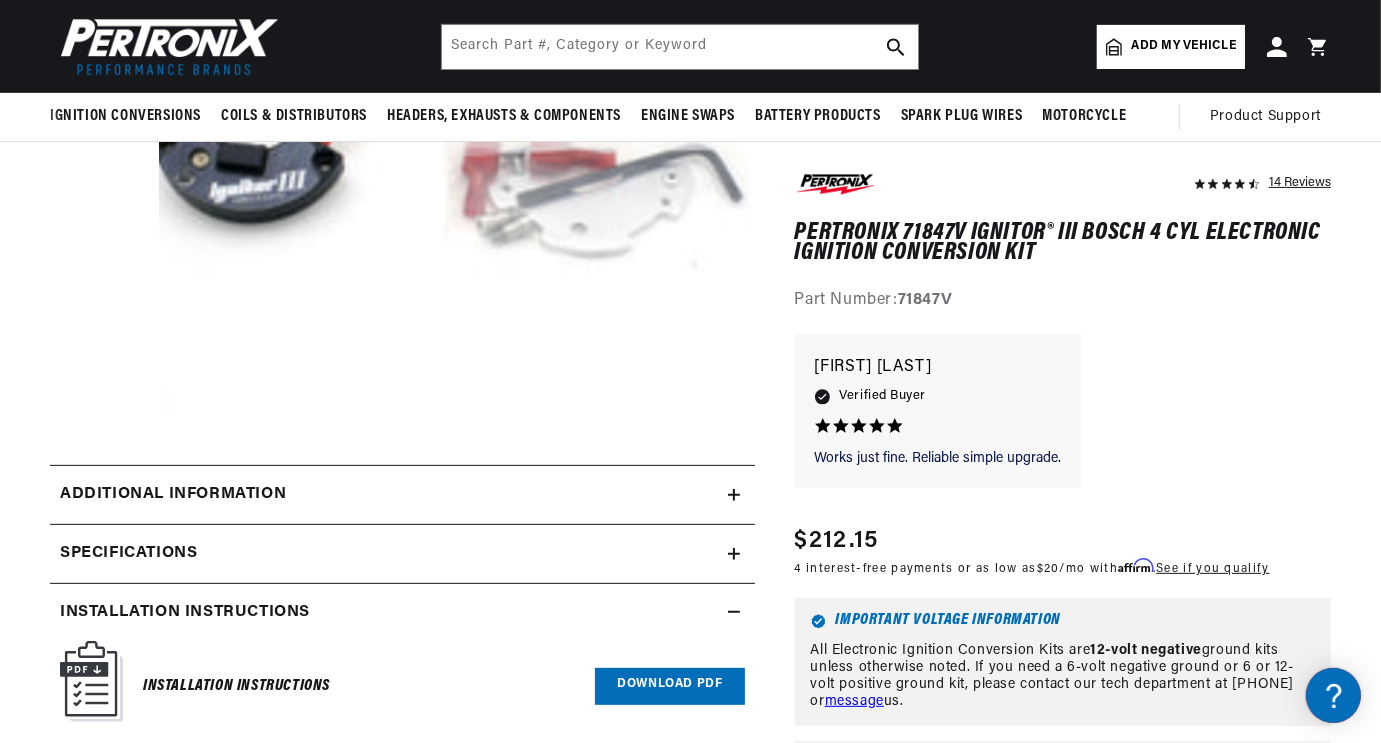 click on "Specifications" at bounding box center [402, 495] 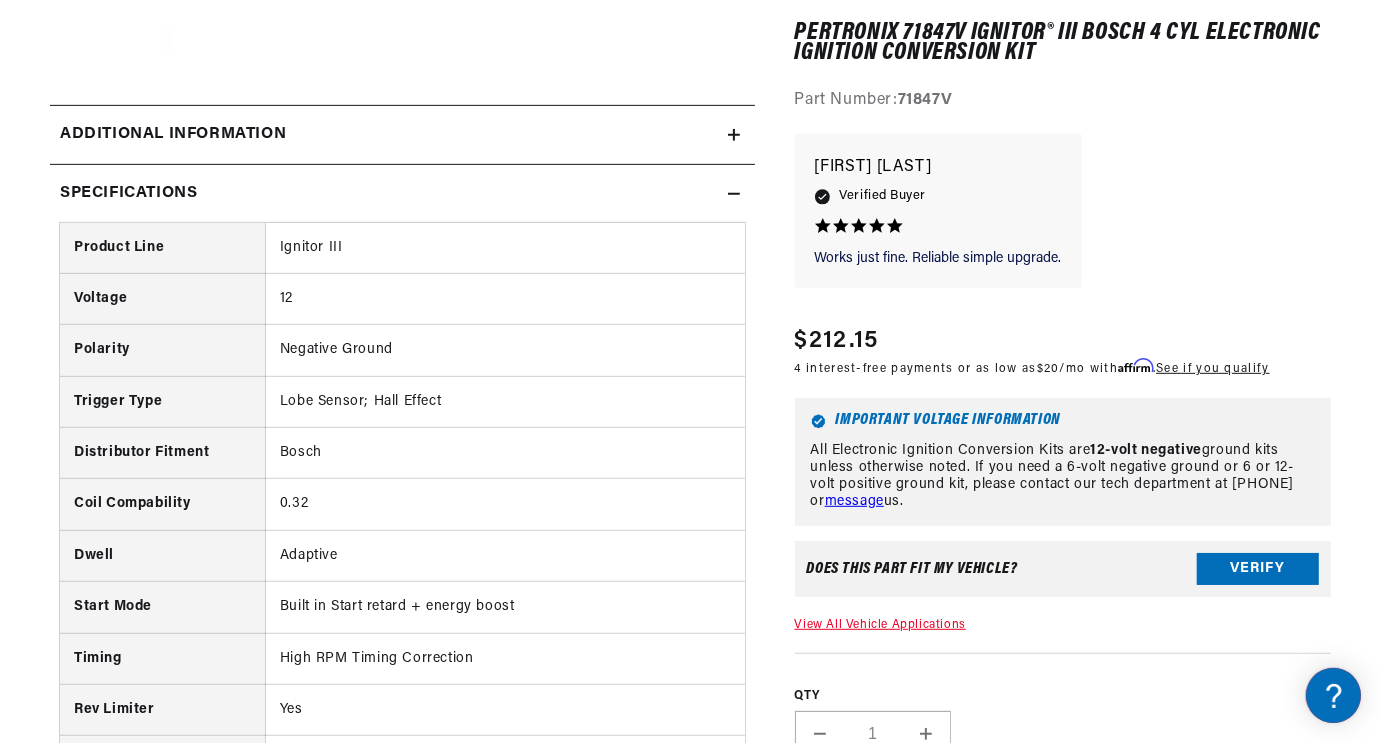 scroll, scrollTop: 880, scrollLeft: 0, axis: vertical 